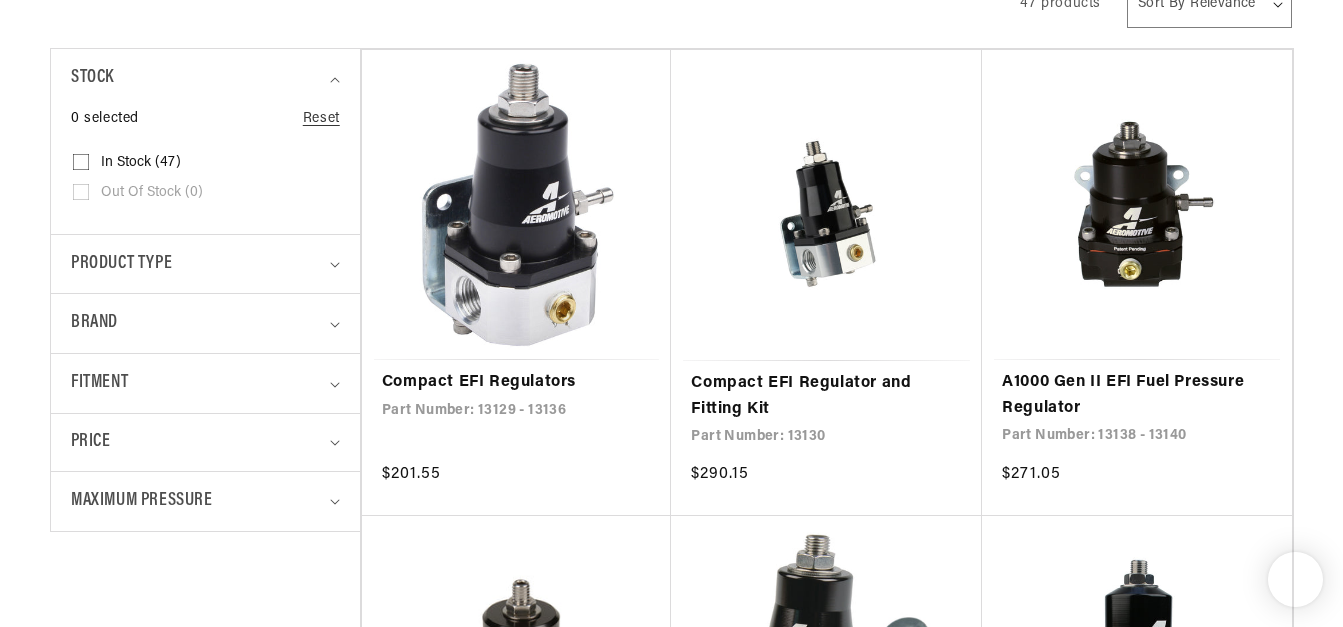 scroll, scrollTop: 500, scrollLeft: 0, axis: vertical 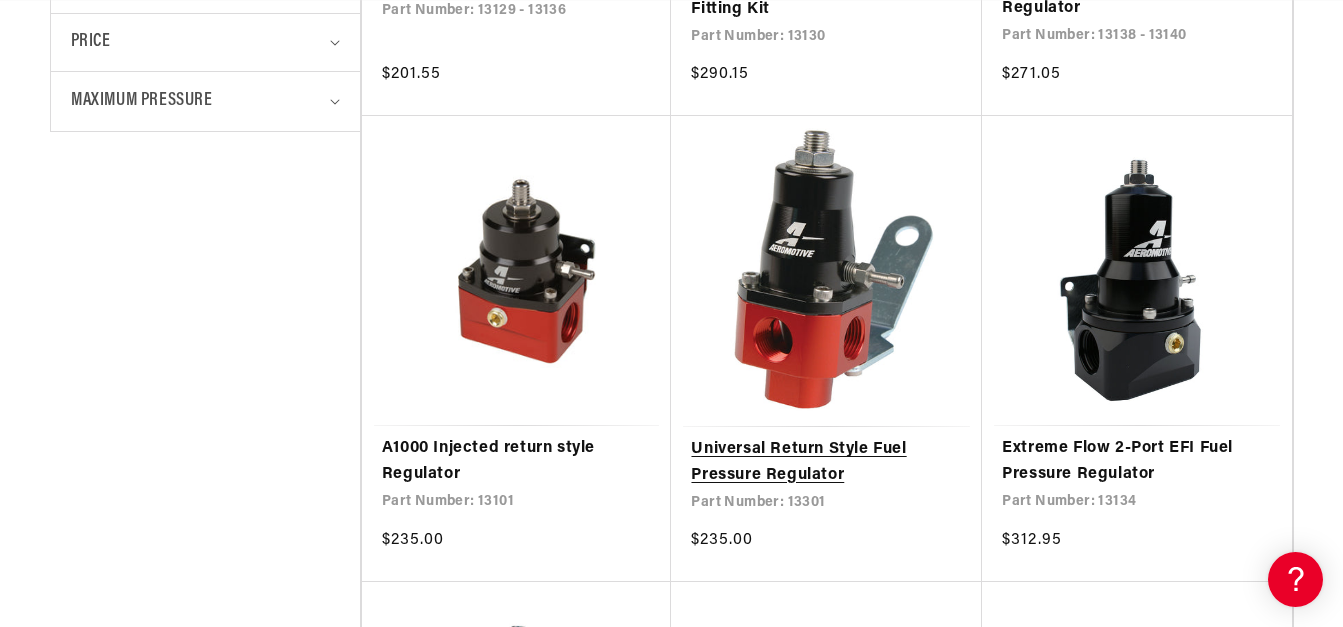 click on "Universal Return Style Fuel Pressure Regulator" at bounding box center [826, 462] 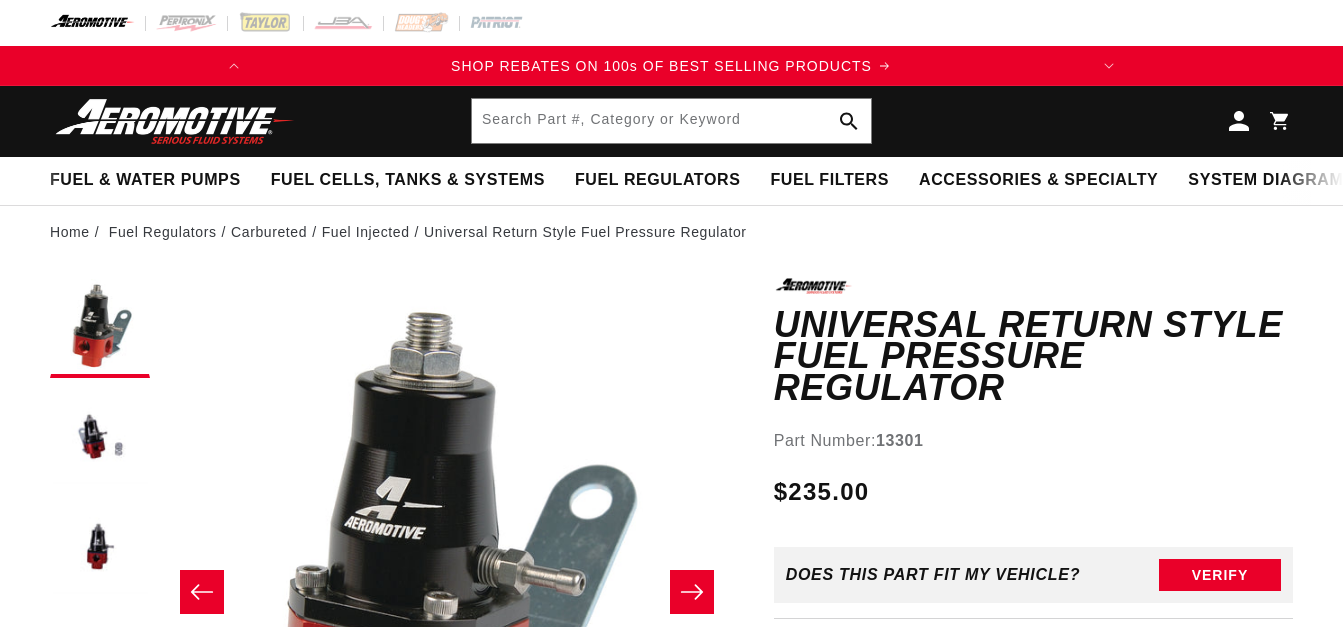 scroll, scrollTop: 0, scrollLeft: 0, axis: both 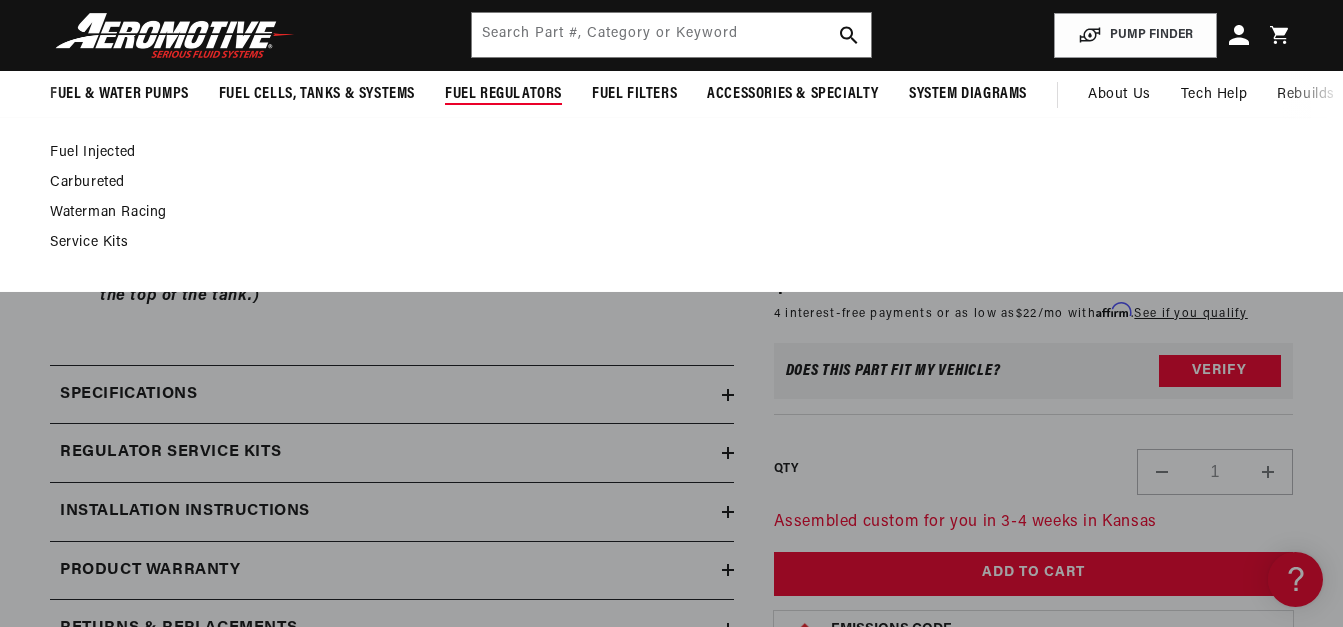 click on "Fuel Regulators" at bounding box center (503, 94) 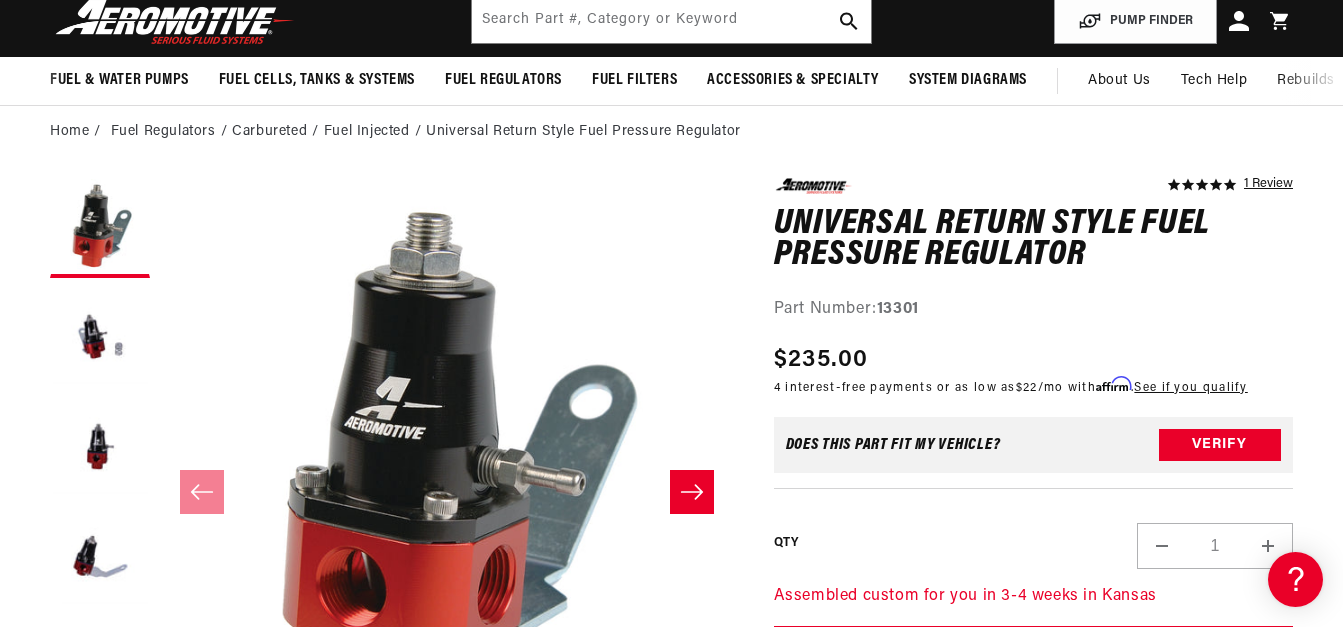 click on "Close dialog NOT SO FAST! No time to browse? No problem. Sign up and we'll keep you up to speed with latest deals, tech tips and more. SIGN UP No Thanks Submit" at bounding box center (671, 313) 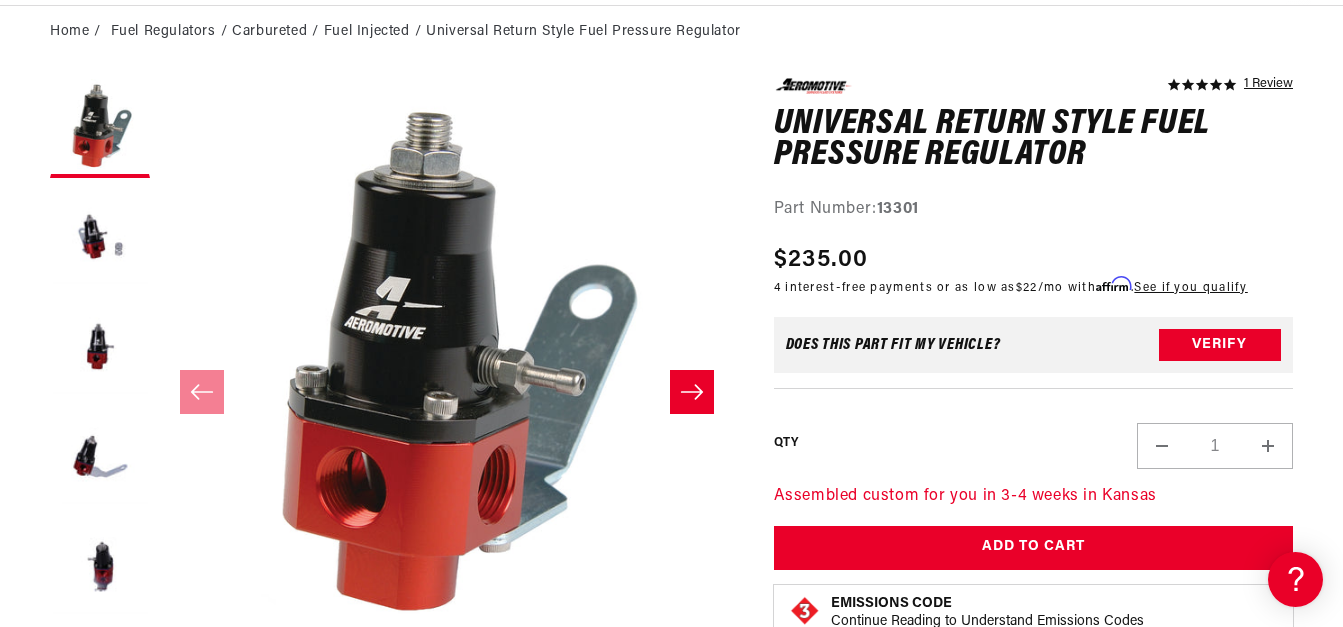 scroll, scrollTop: 0, scrollLeft: 791, axis: horizontal 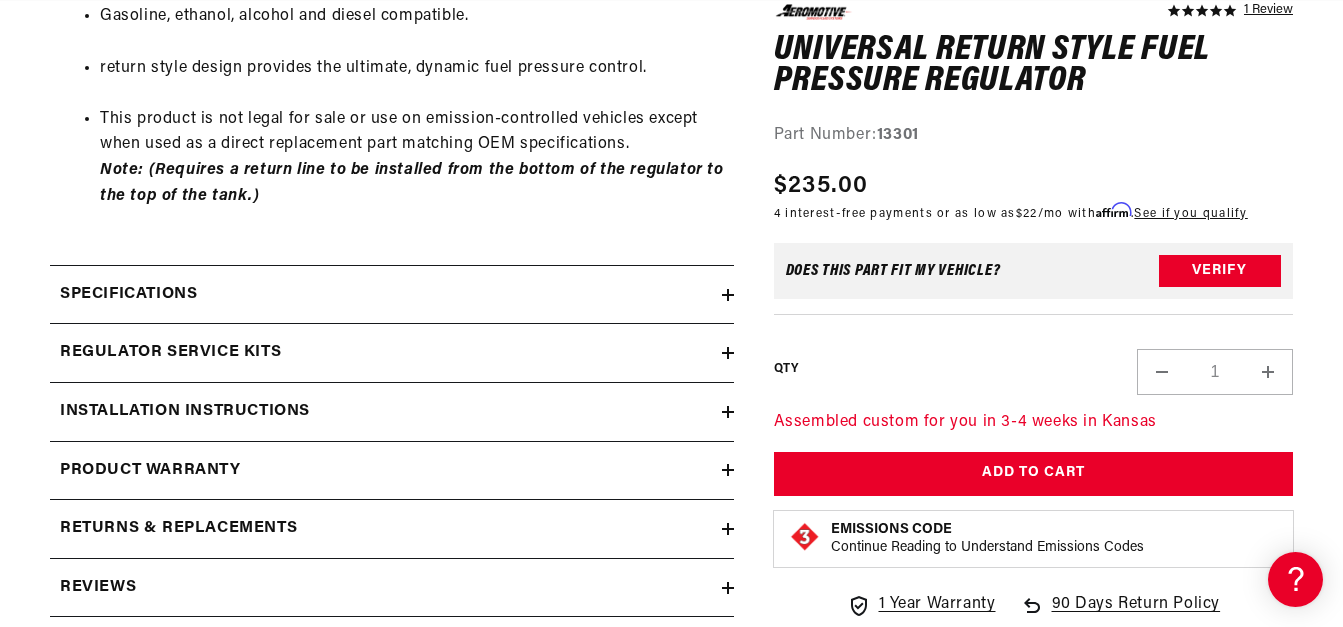 click on "Specifications" at bounding box center (128, 295) 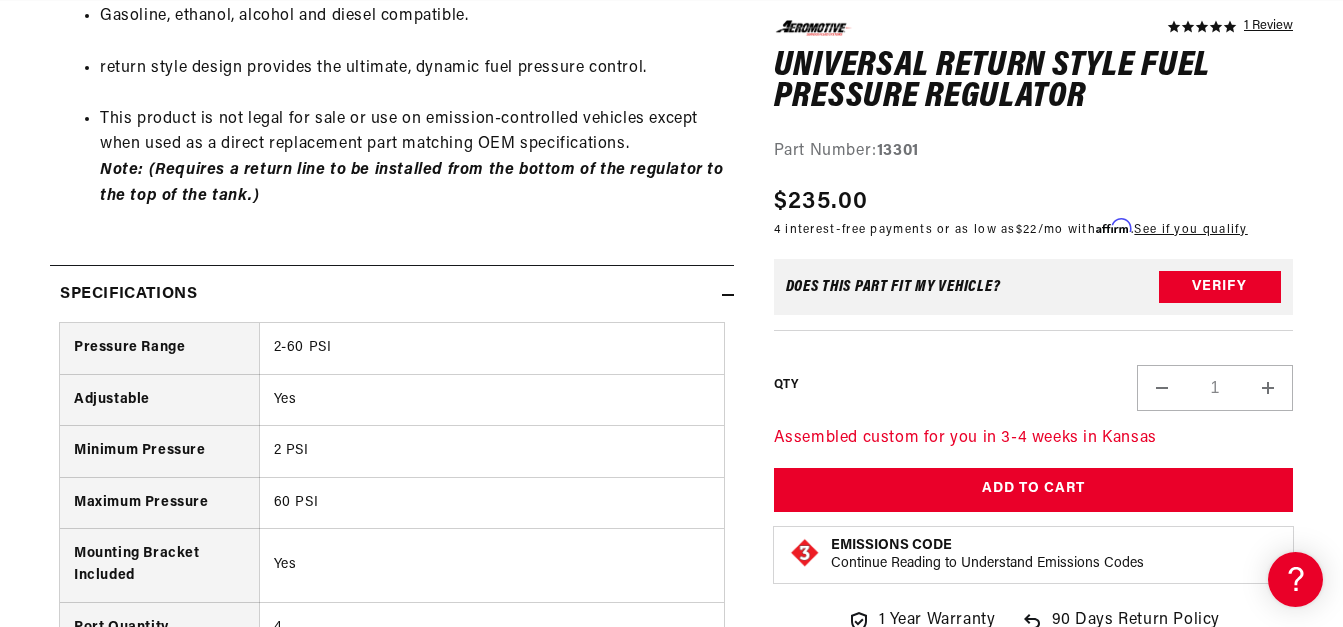 scroll, scrollTop: 0, scrollLeft: 0, axis: both 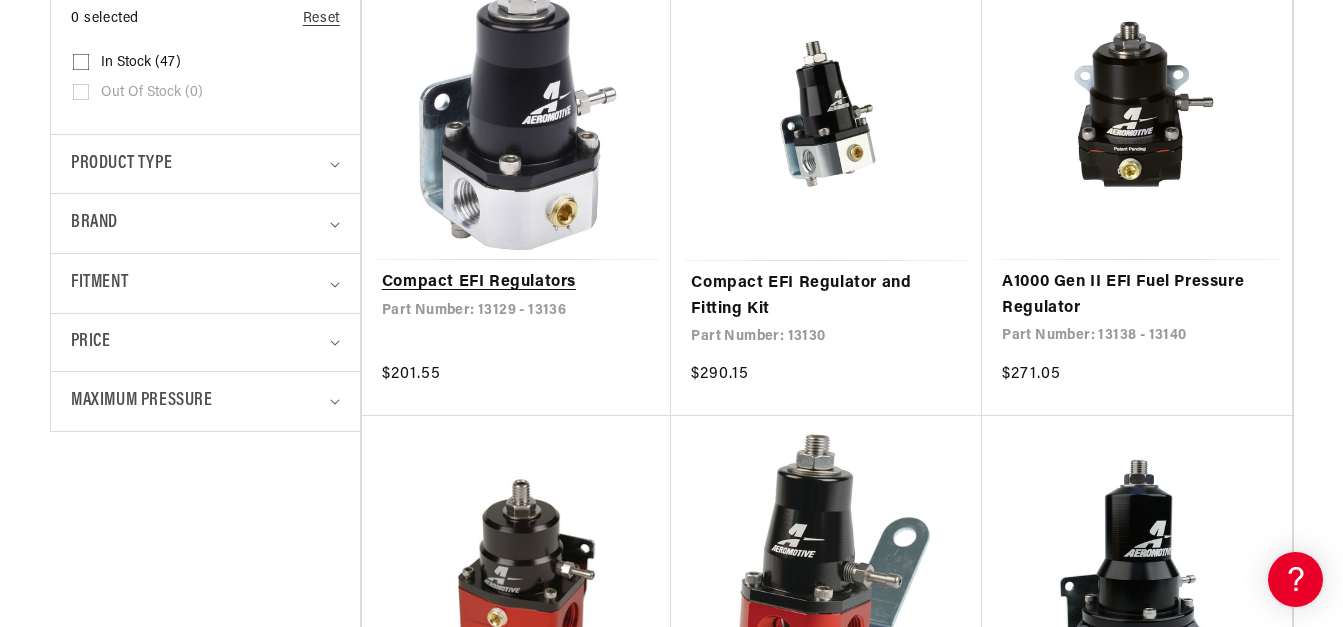 click on "Compact EFI Regulators" at bounding box center (517, 283) 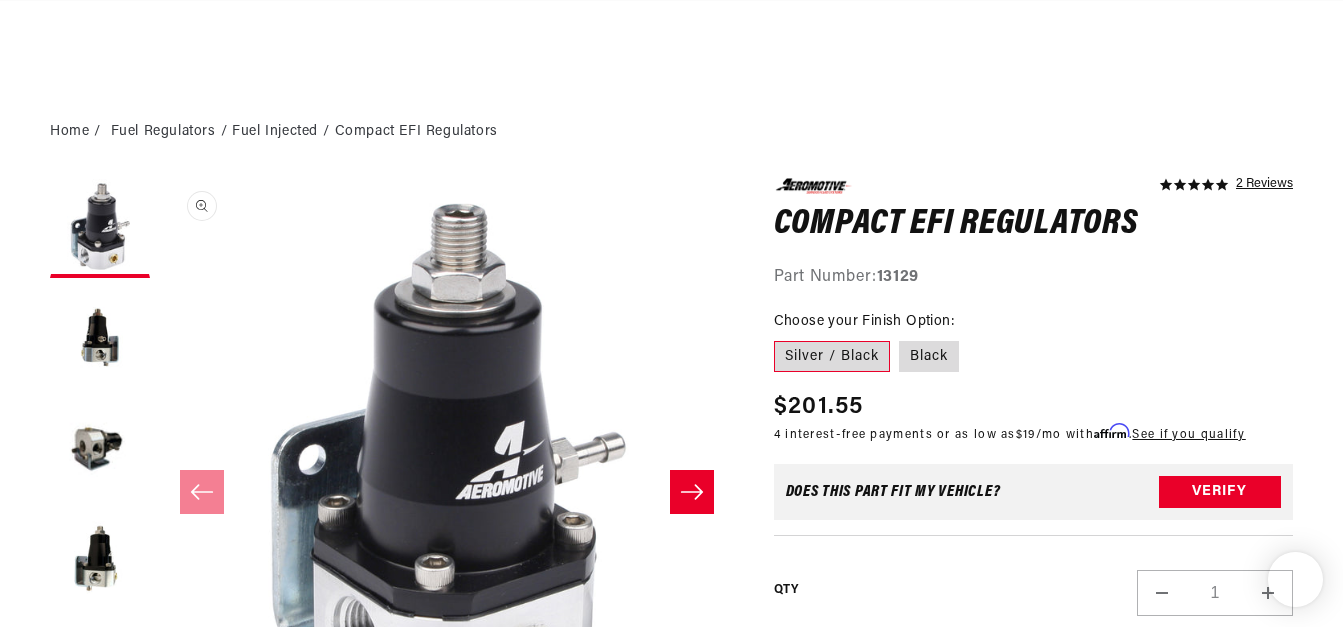 scroll, scrollTop: 300, scrollLeft: 0, axis: vertical 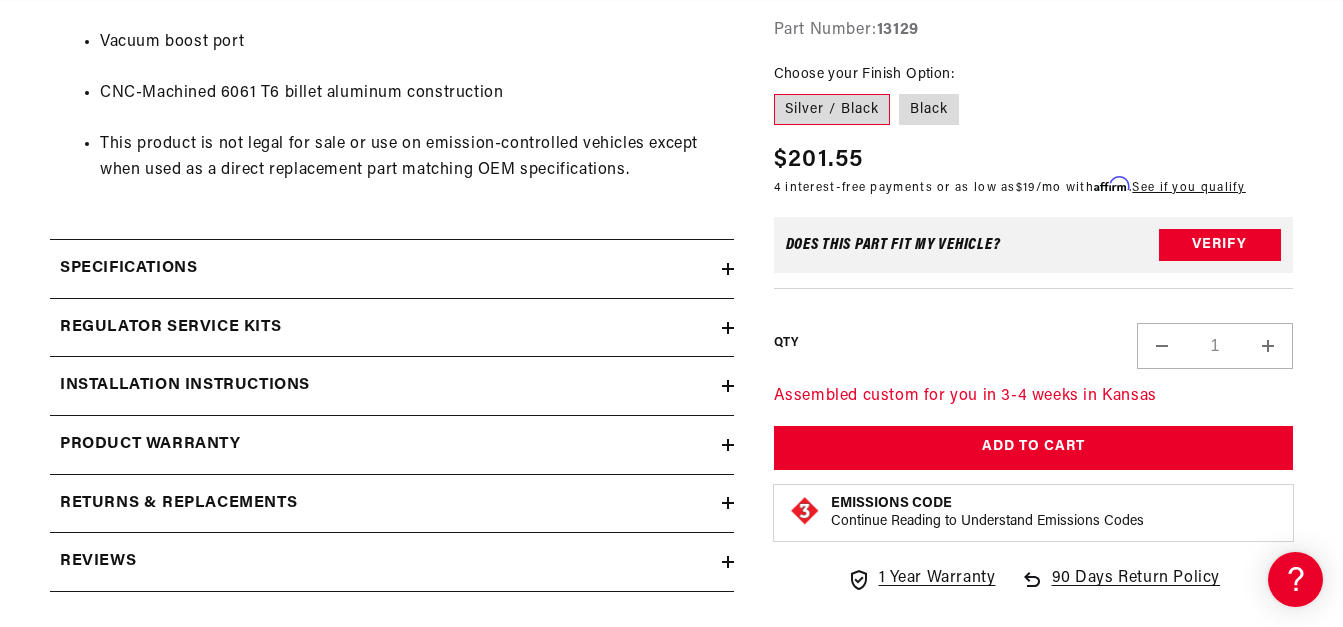 click 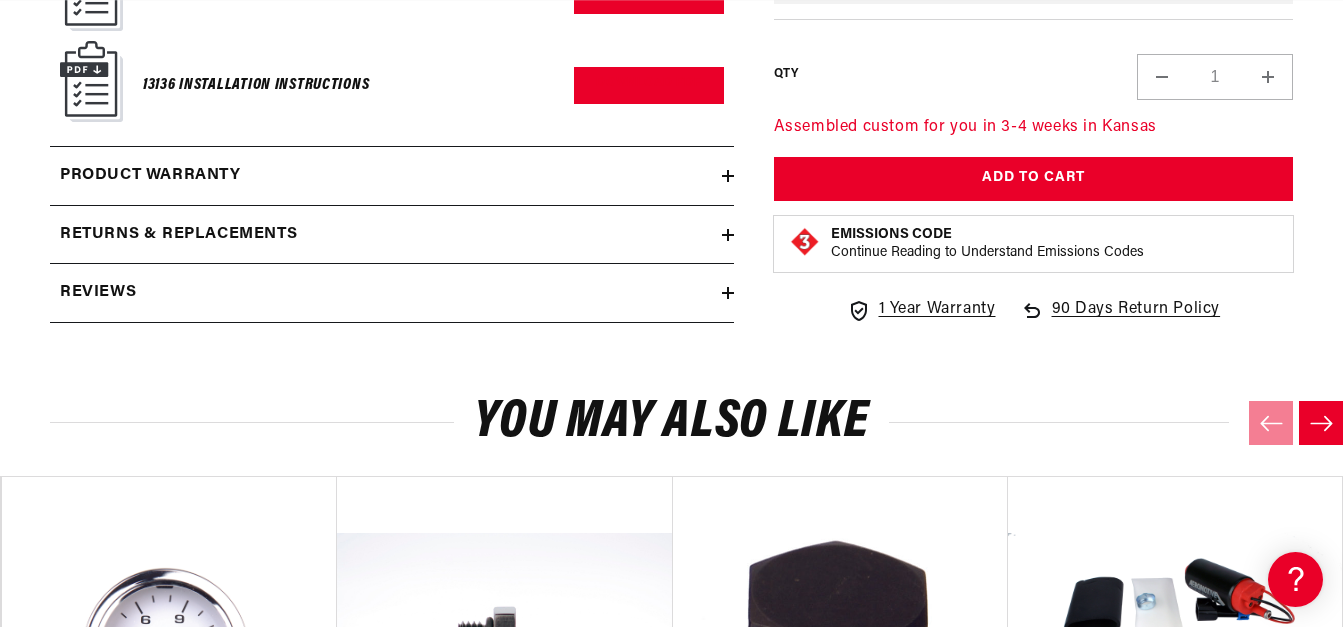scroll, scrollTop: 1900, scrollLeft: 0, axis: vertical 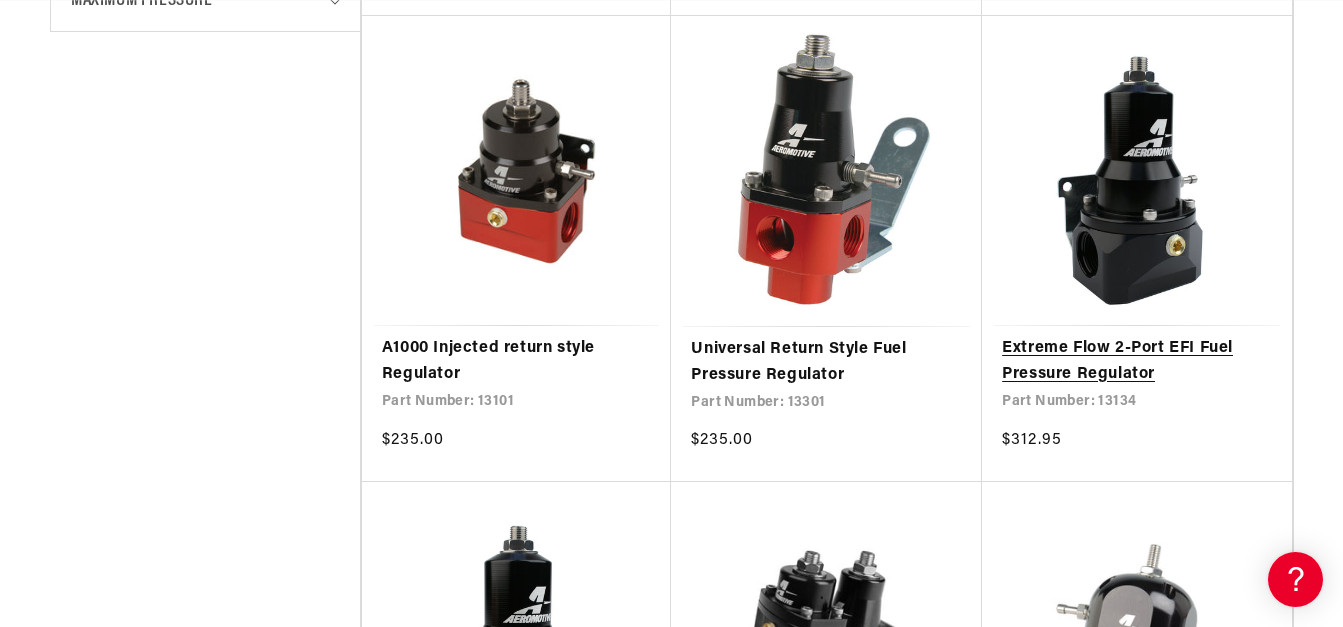 click on "Extreme Flow 2-Port EFI Fuel Pressure Regulator" at bounding box center [1137, 361] 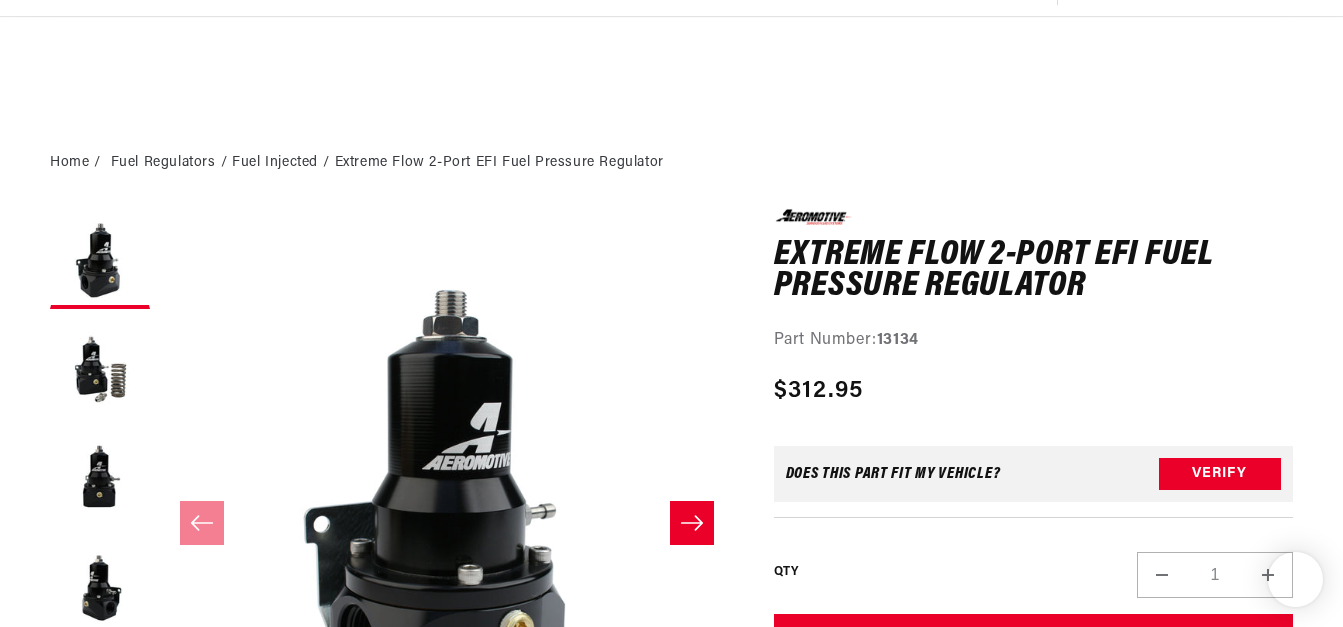 scroll, scrollTop: 300, scrollLeft: 0, axis: vertical 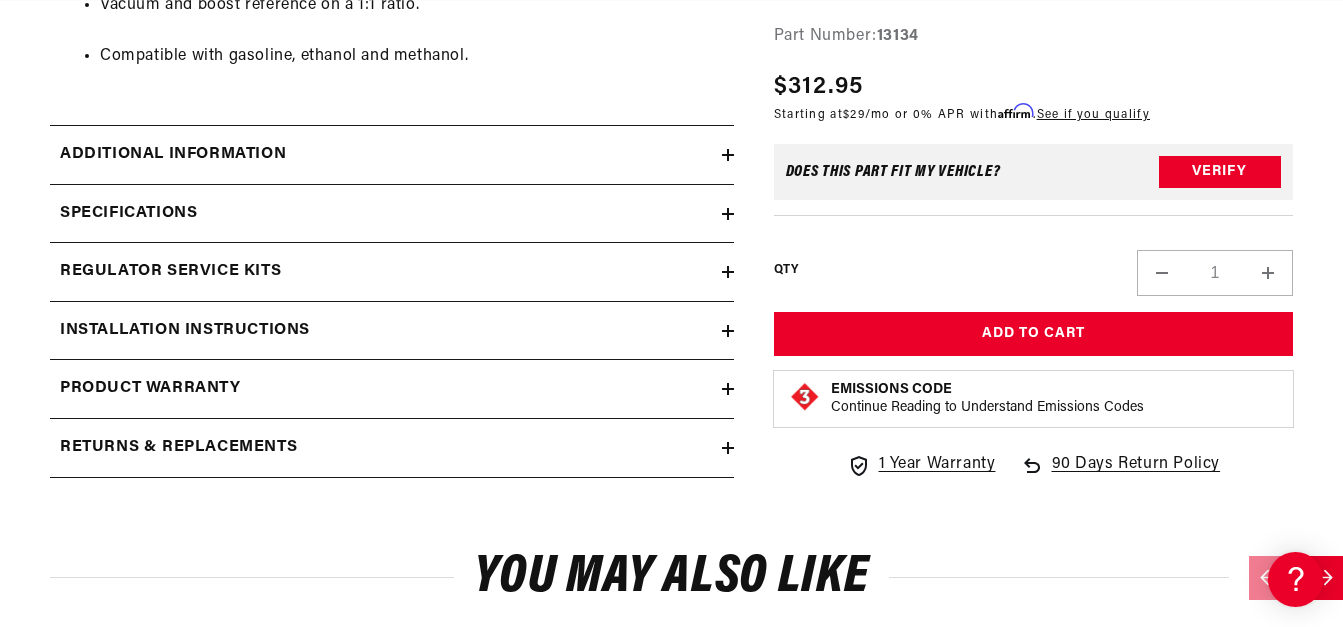 click 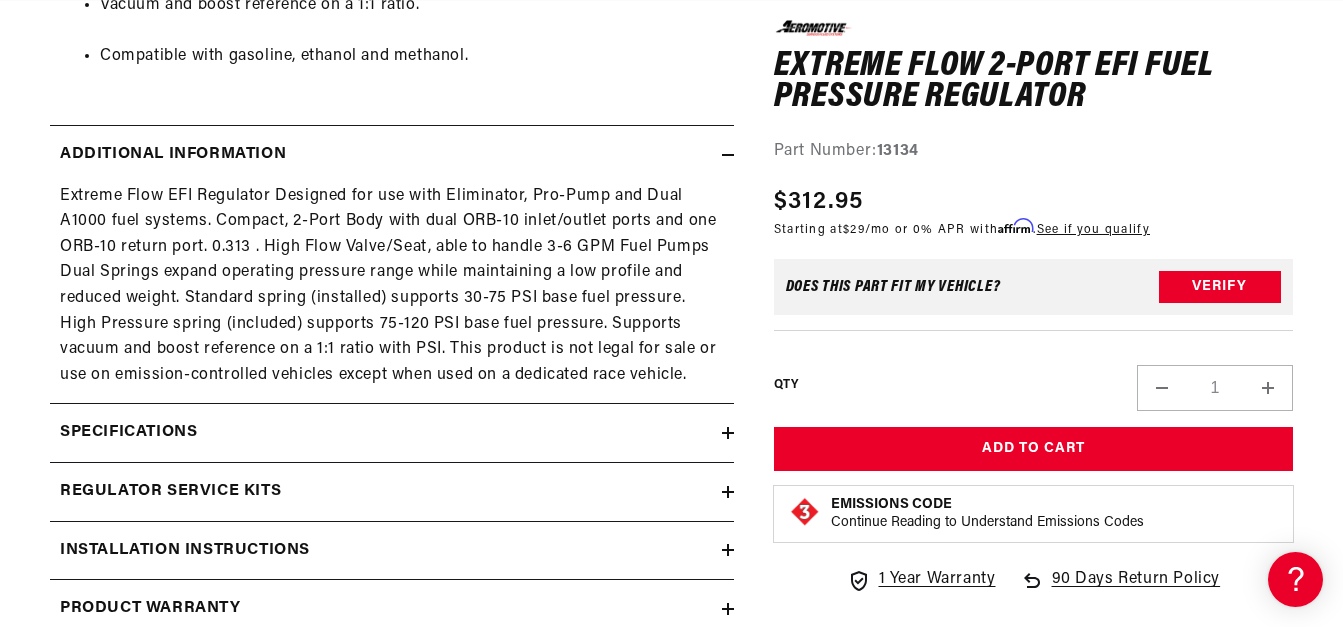 scroll, scrollTop: 0, scrollLeft: 0, axis: both 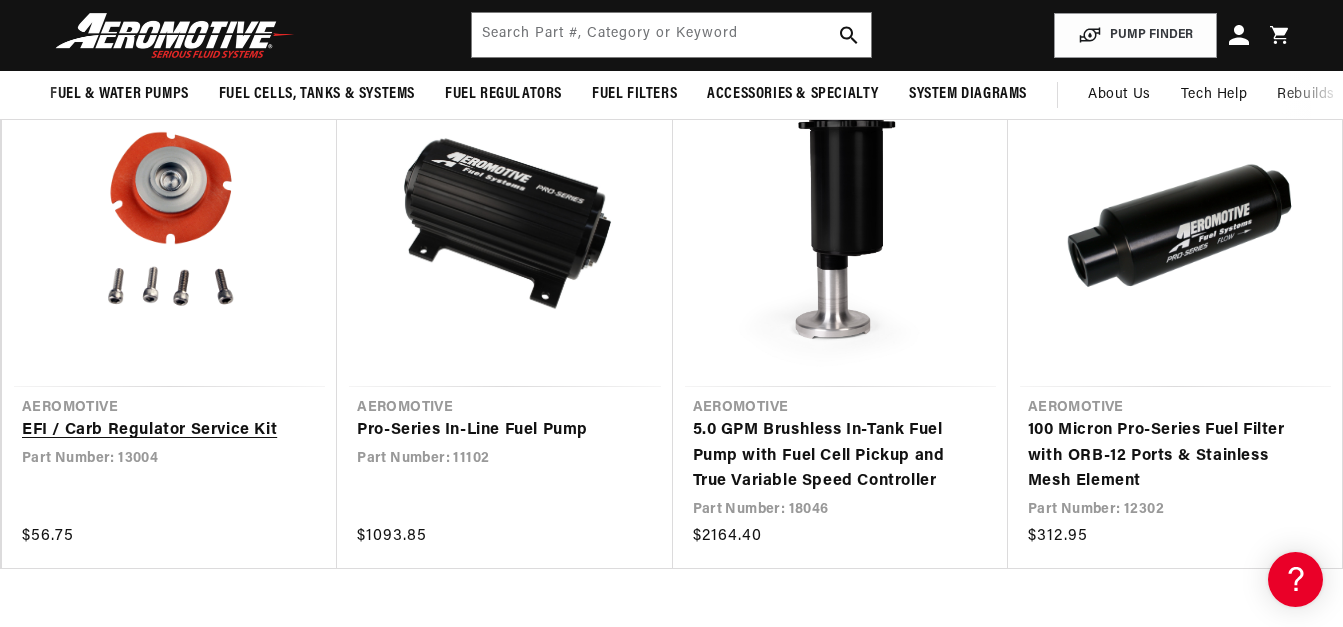 click on "EFI / Carb Regulator Service Kit" at bounding box center (159, 431) 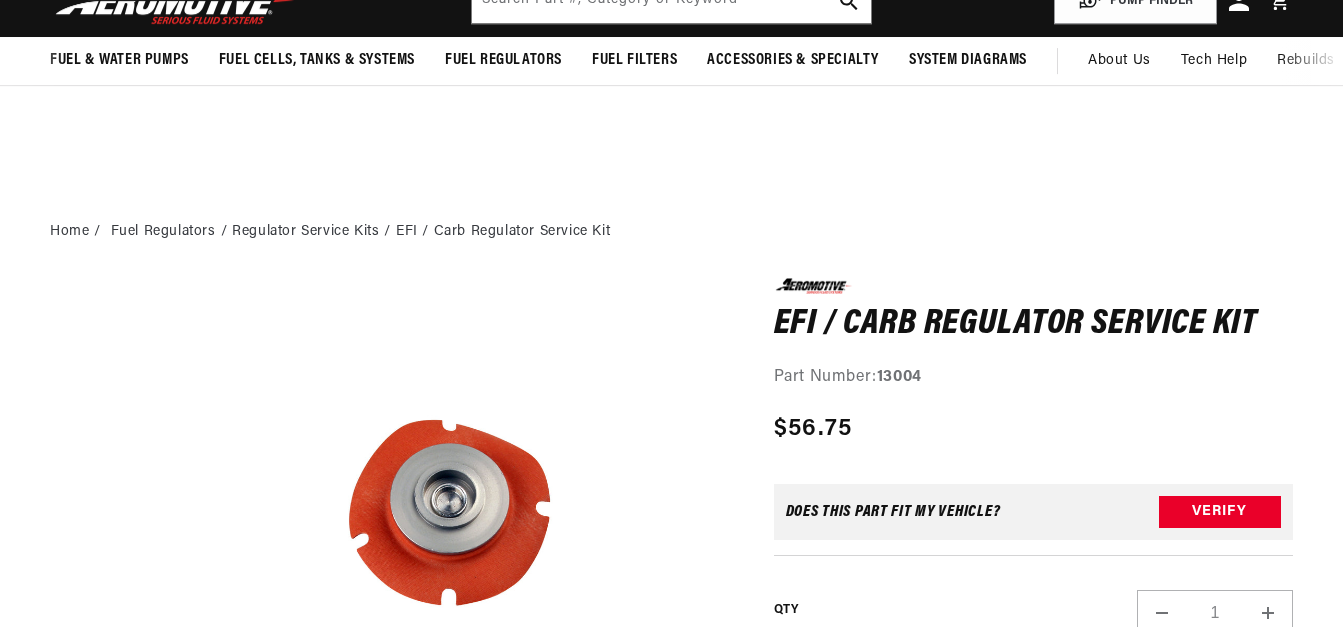 scroll, scrollTop: 719, scrollLeft: 0, axis: vertical 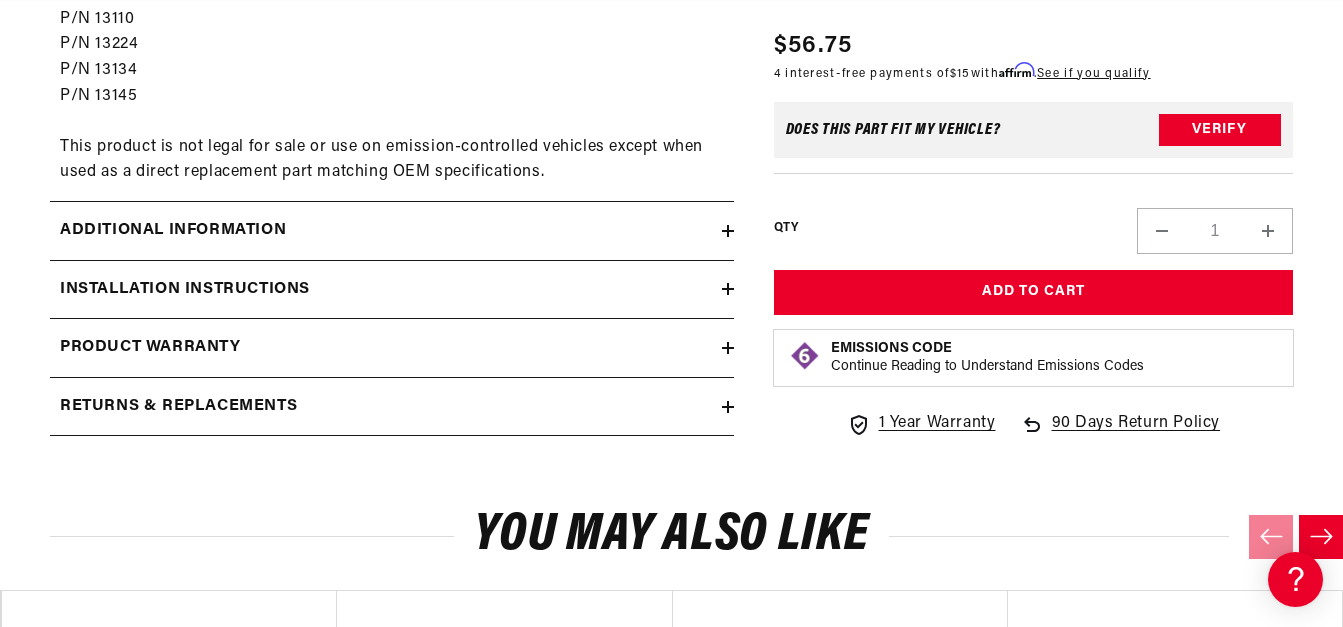 click 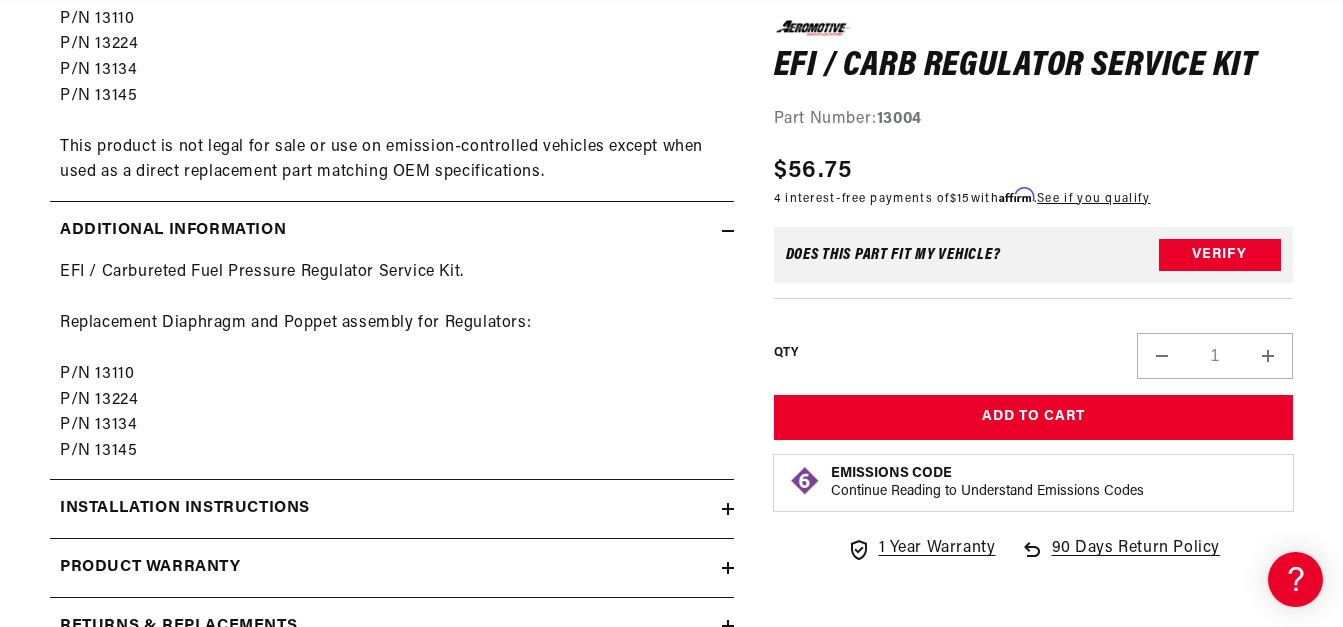 scroll, scrollTop: 0, scrollLeft: 105, axis: horizontal 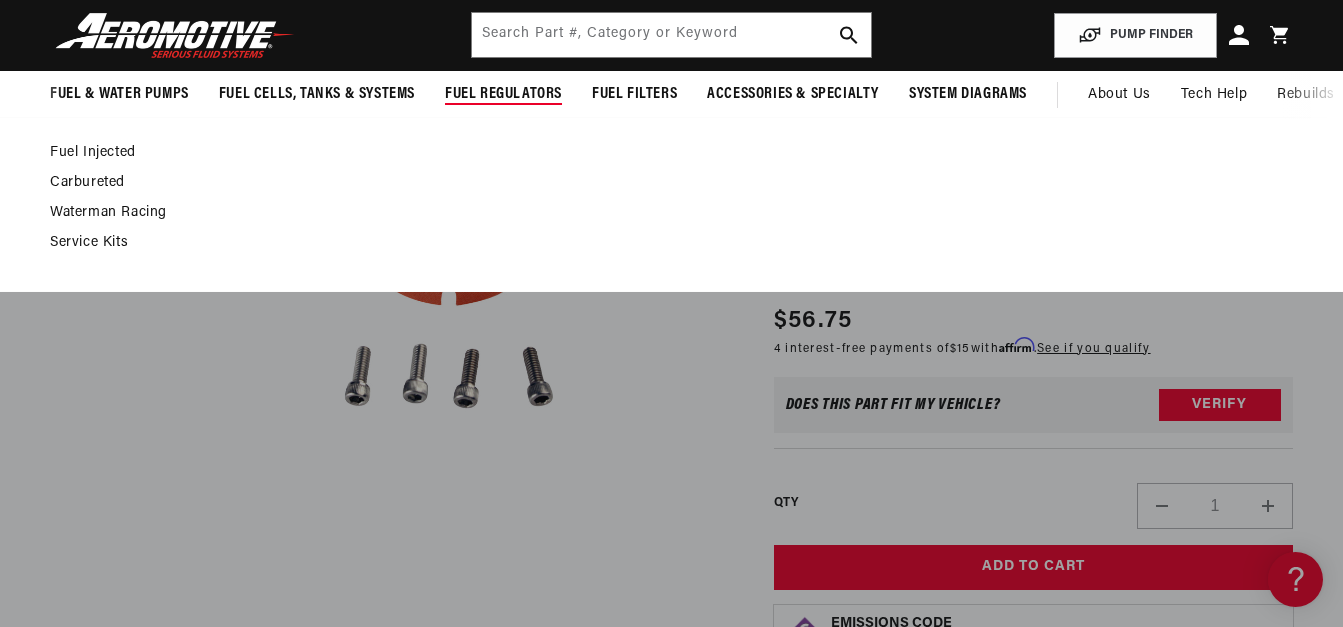 click on "Service Kits" at bounding box center (661, 243) 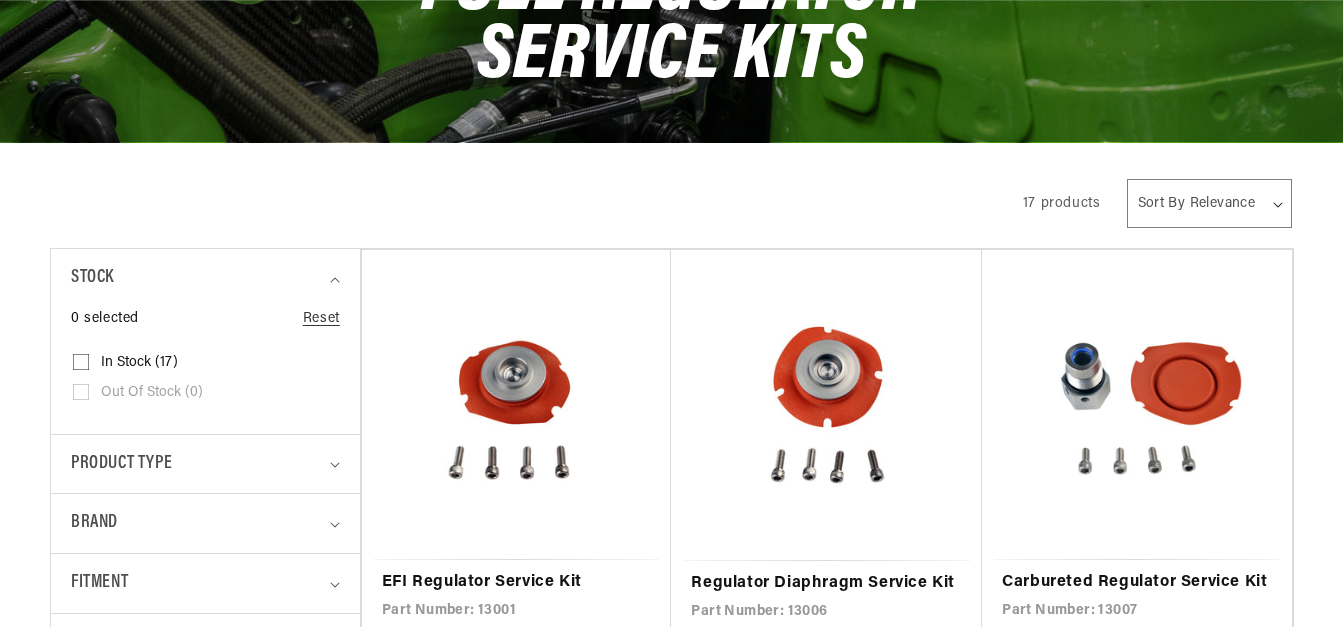 scroll, scrollTop: 600, scrollLeft: 0, axis: vertical 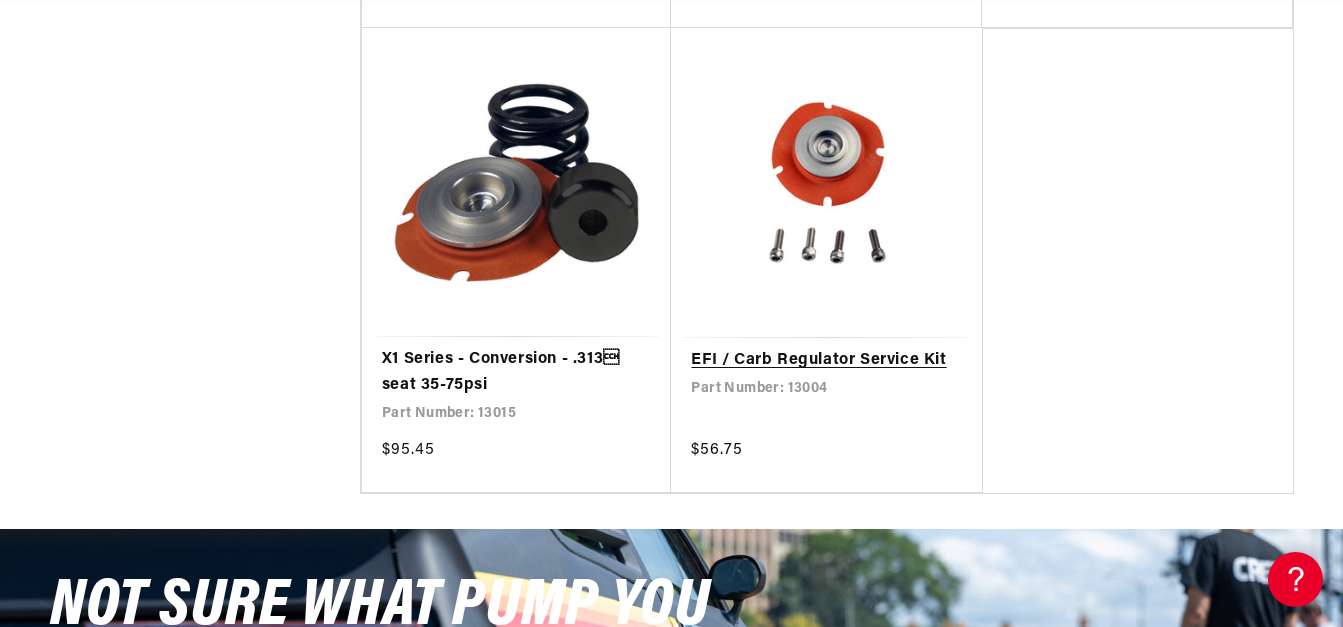 click on "EFI / Carb Regulator Service Kit" at bounding box center (826, 361) 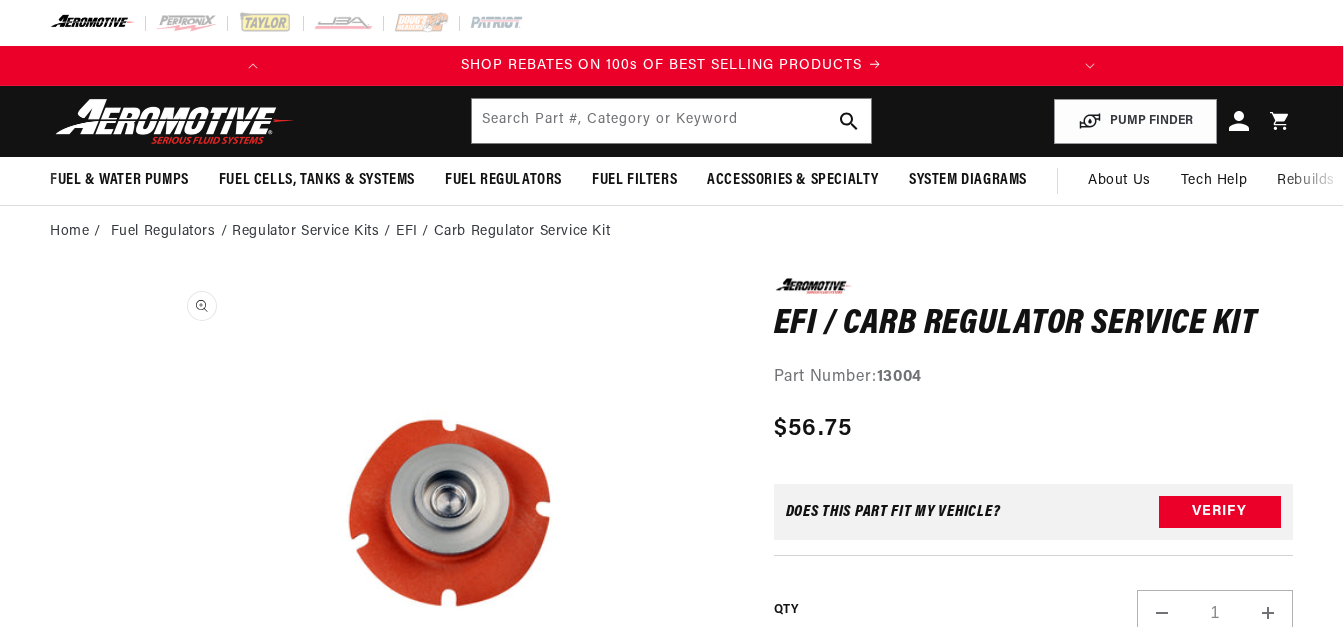 scroll, scrollTop: 0, scrollLeft: 0, axis: both 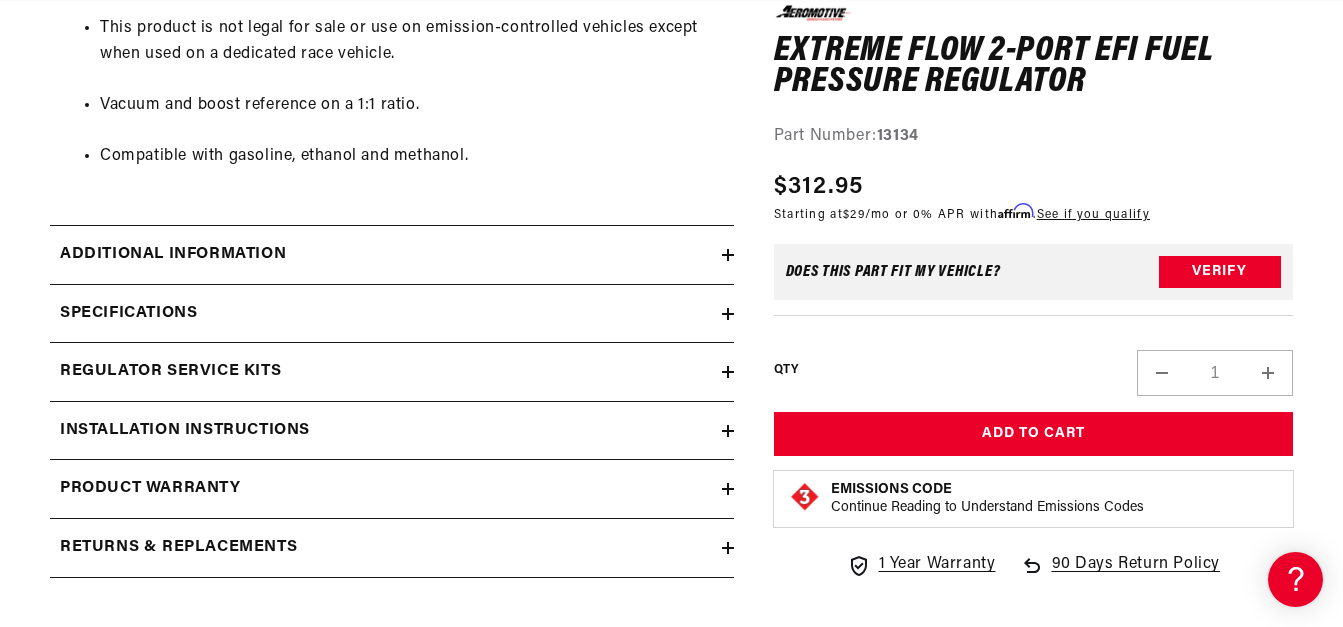 click 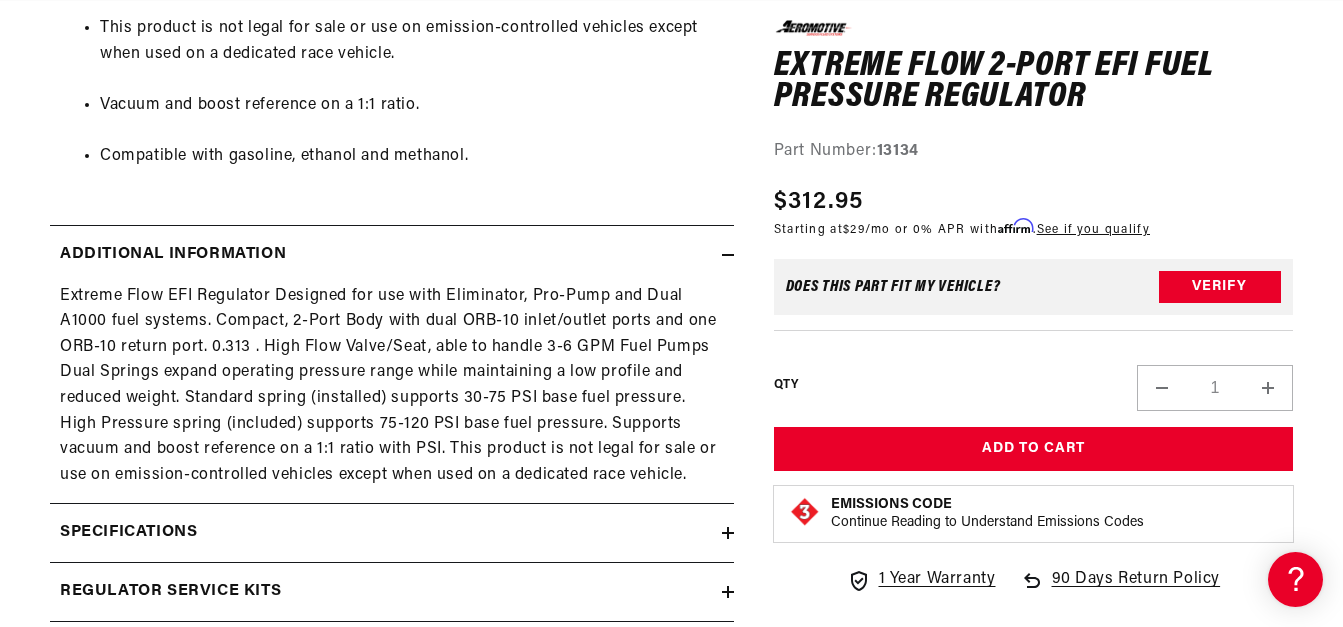 scroll, scrollTop: 0, scrollLeft: 0, axis: both 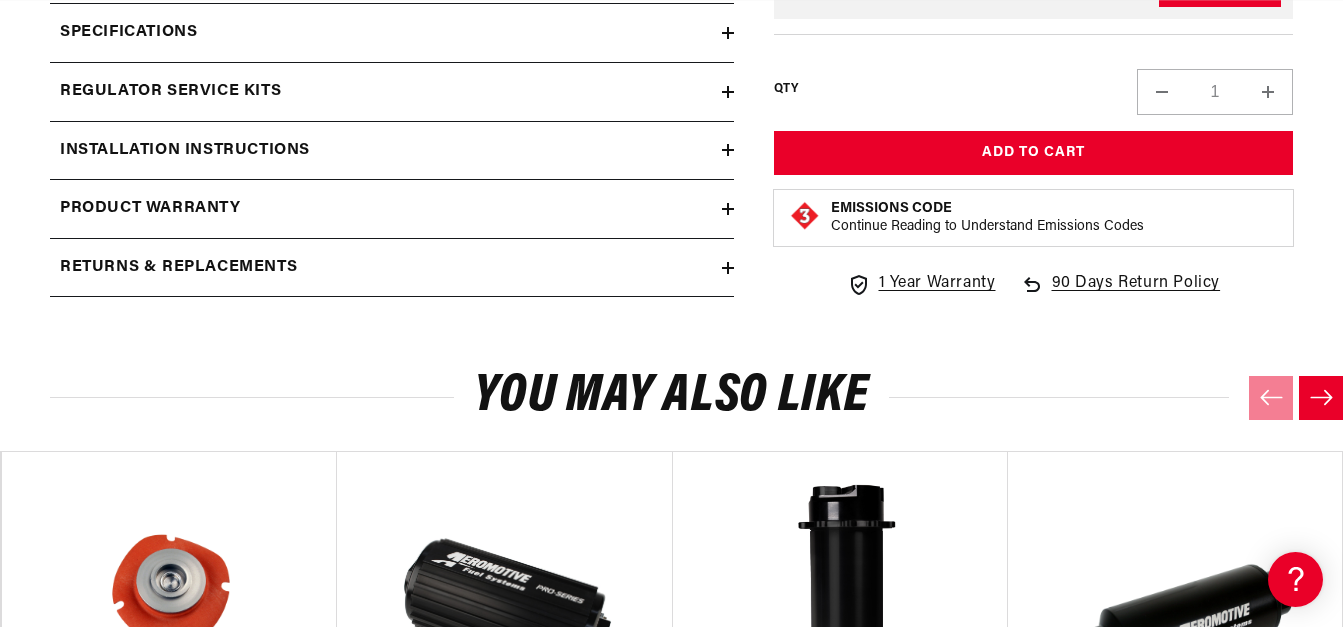 click on "Regulator Service Kits" at bounding box center (170, 92) 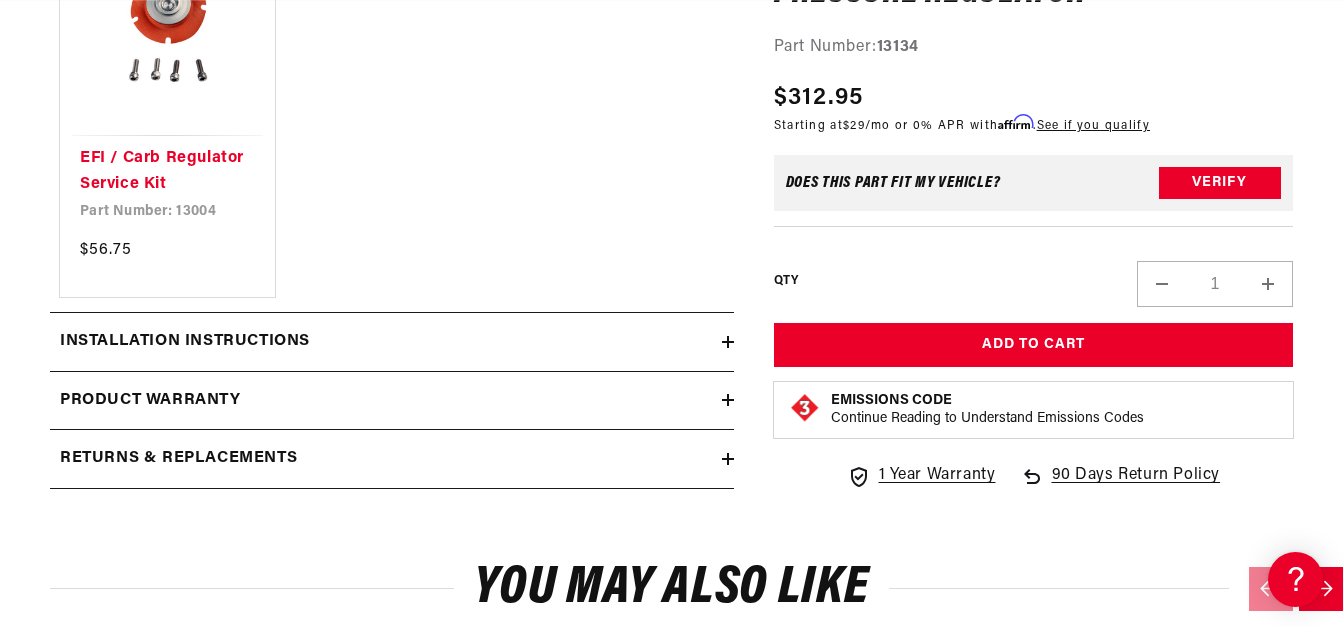 scroll, scrollTop: 2499, scrollLeft: 0, axis: vertical 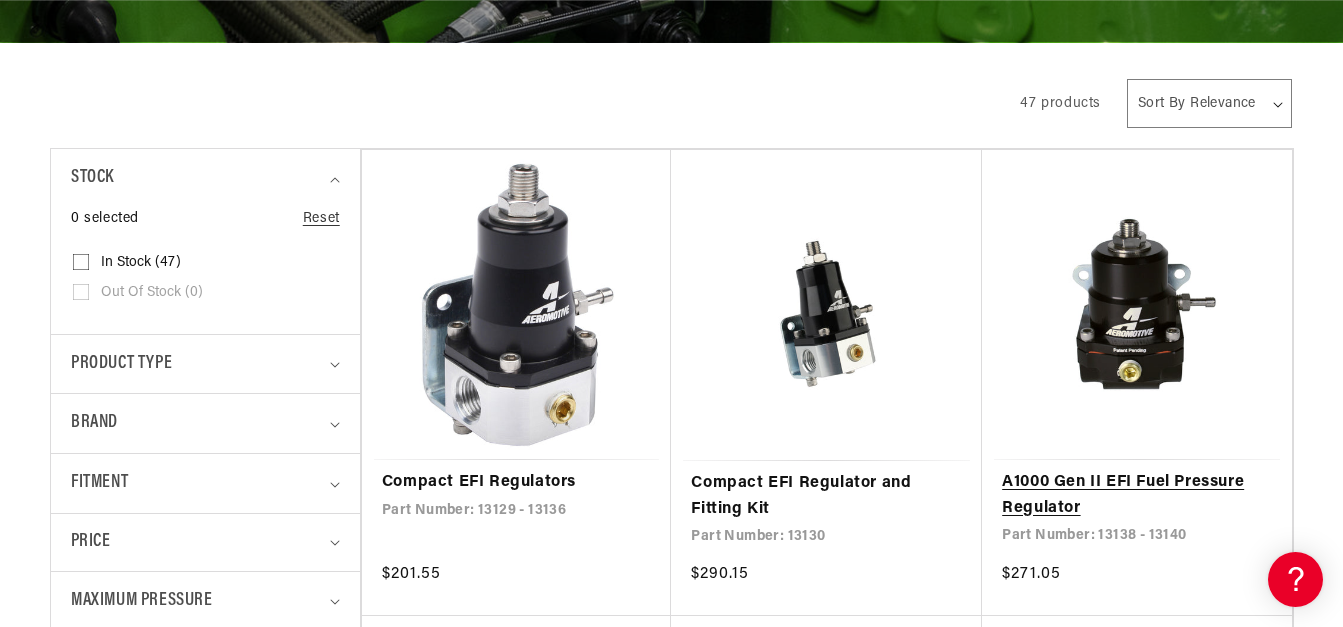 click on "A1000 Gen II EFI Fuel Pressure Regulator" at bounding box center [1137, 495] 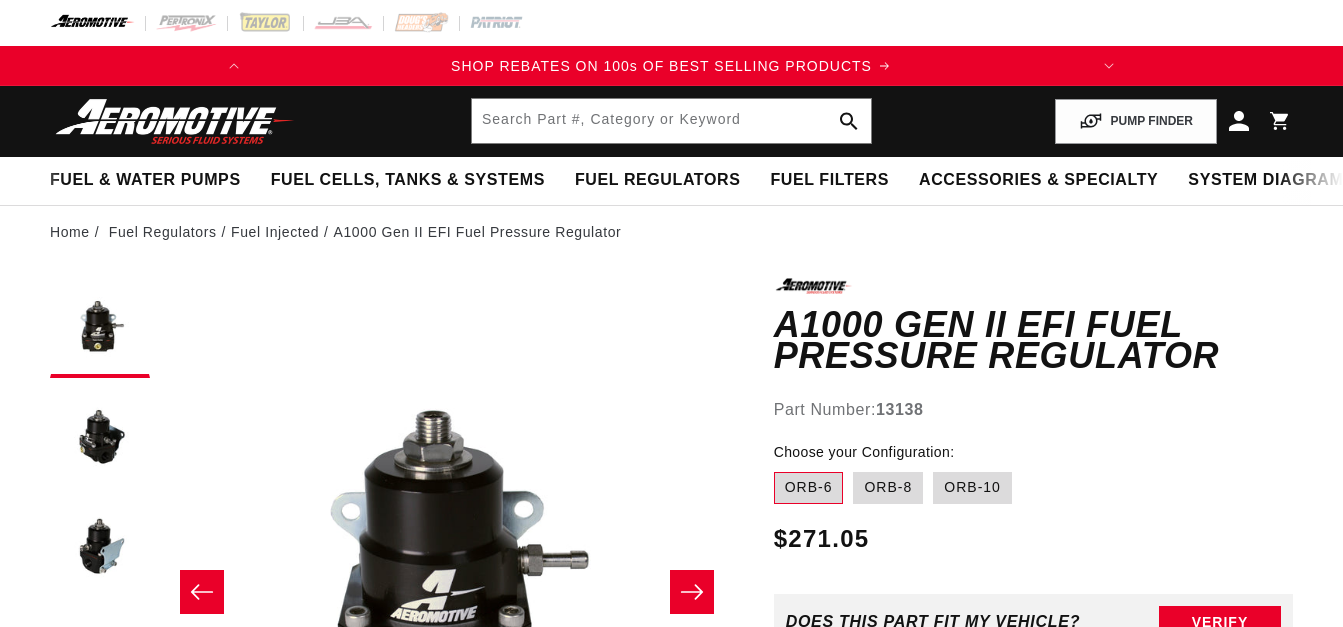 scroll, scrollTop: 0, scrollLeft: 0, axis: both 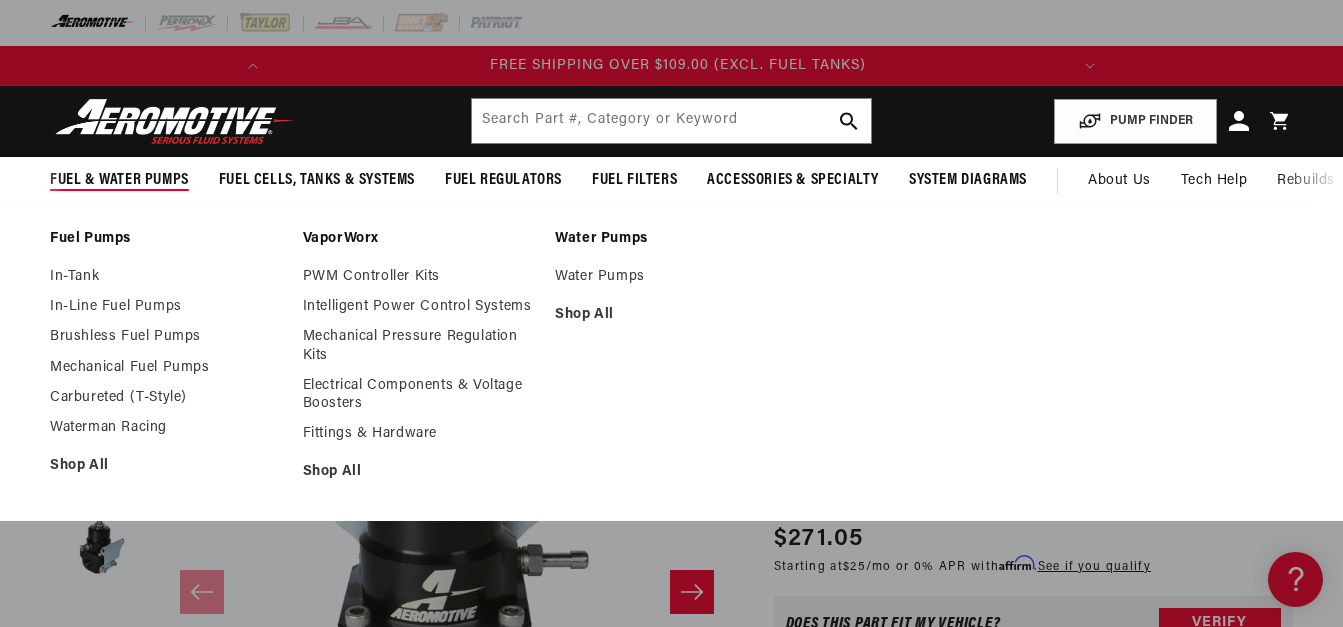 click on "Fuel & Water Pumps" at bounding box center (119, 180) 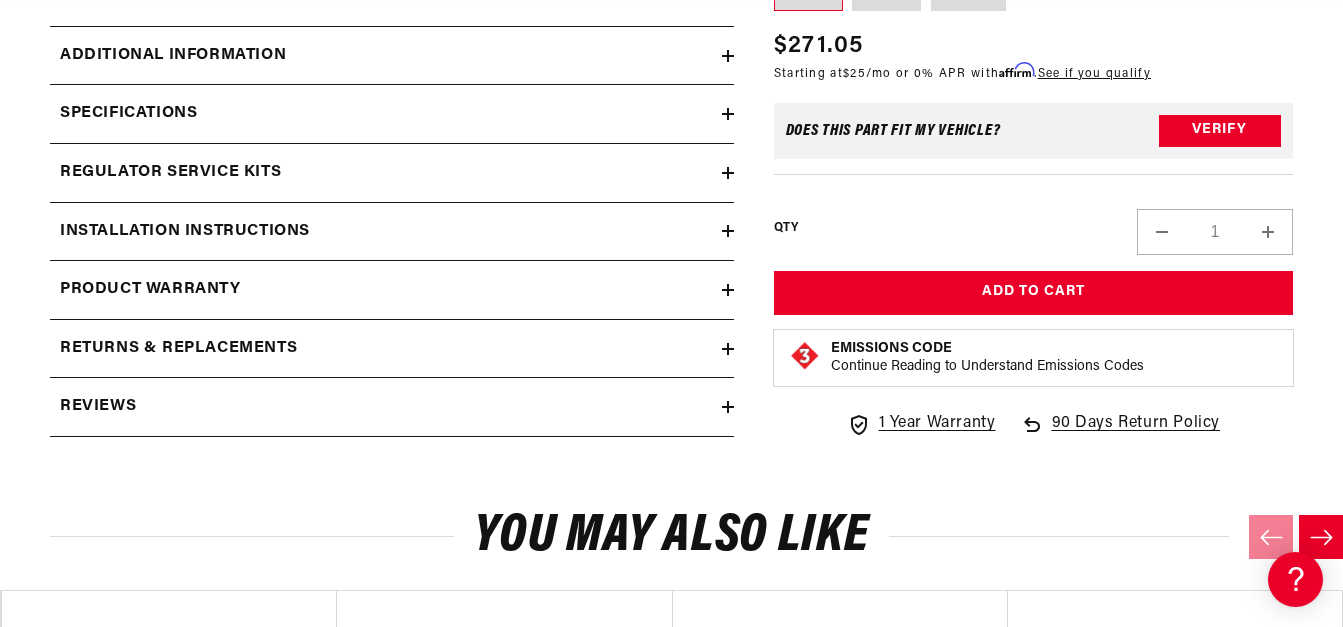 scroll, scrollTop: 2300, scrollLeft: 0, axis: vertical 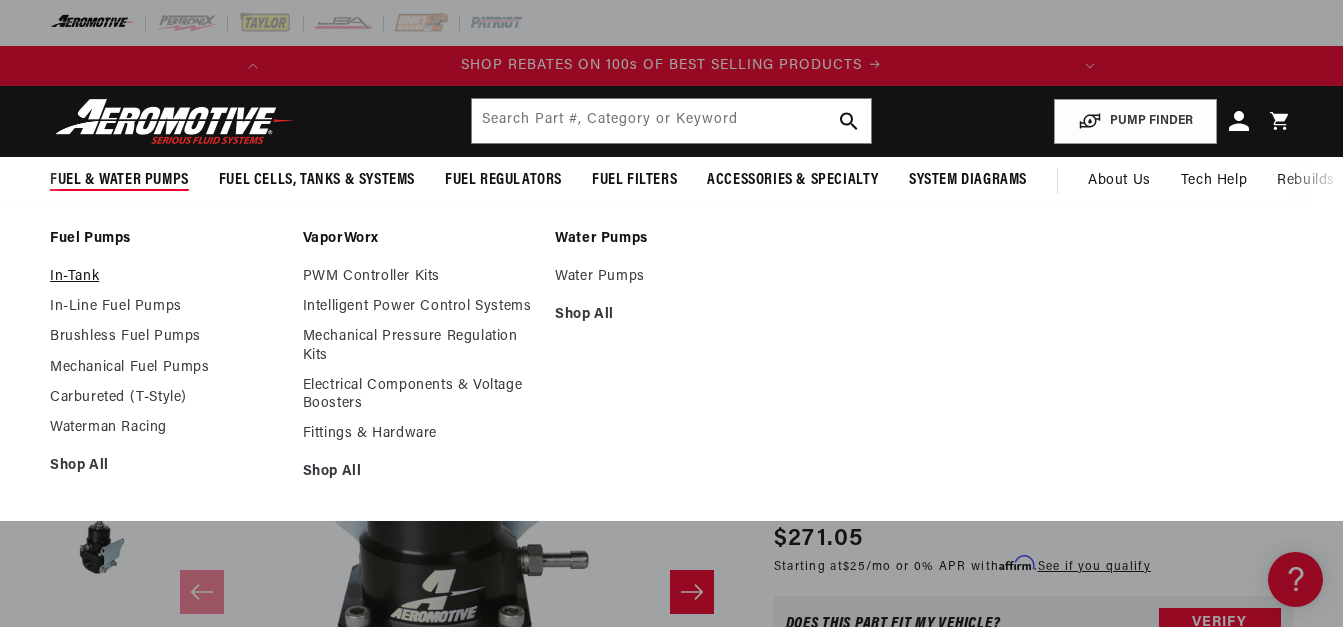 click on "In-Tank" at bounding box center [166, 277] 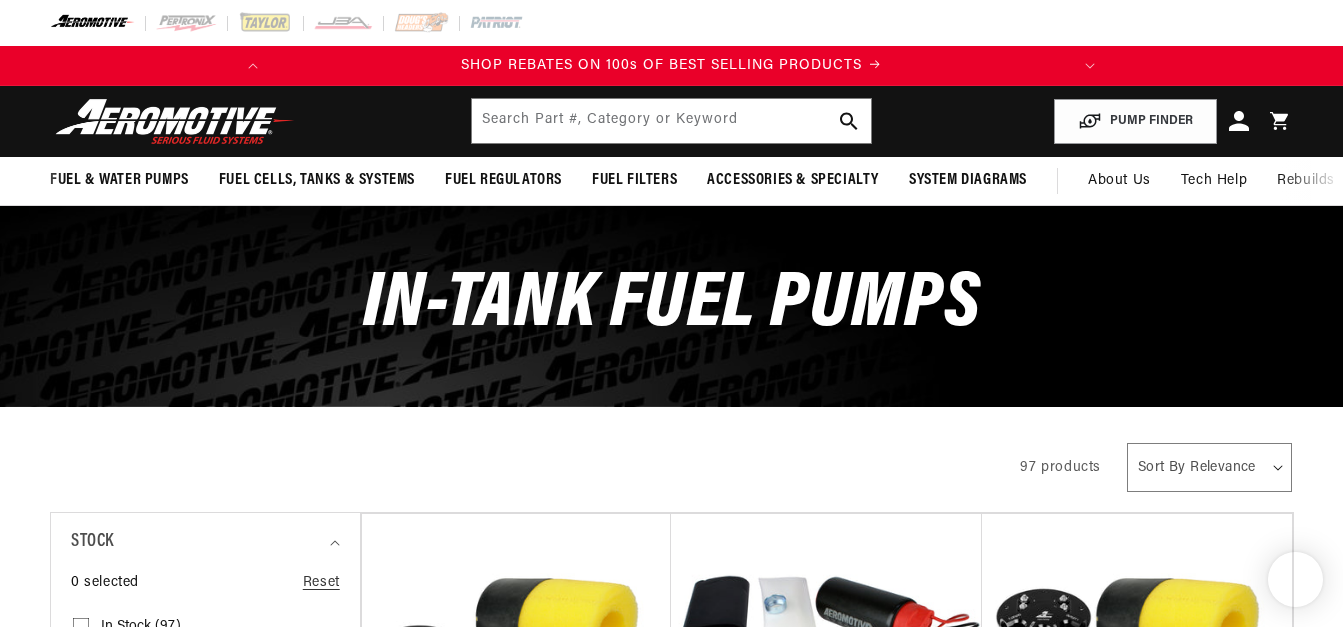 scroll, scrollTop: 400, scrollLeft: 0, axis: vertical 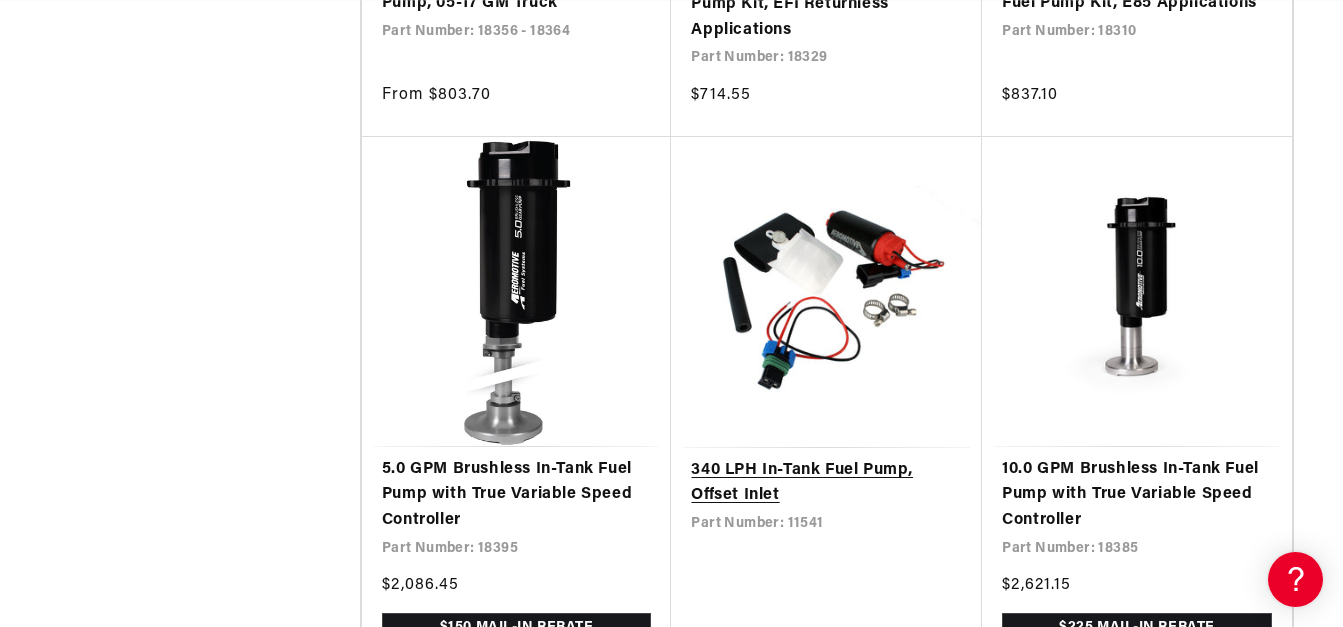 click on "340 LPH In-Tank Fuel Pump, Offset Inlet" at bounding box center [826, 483] 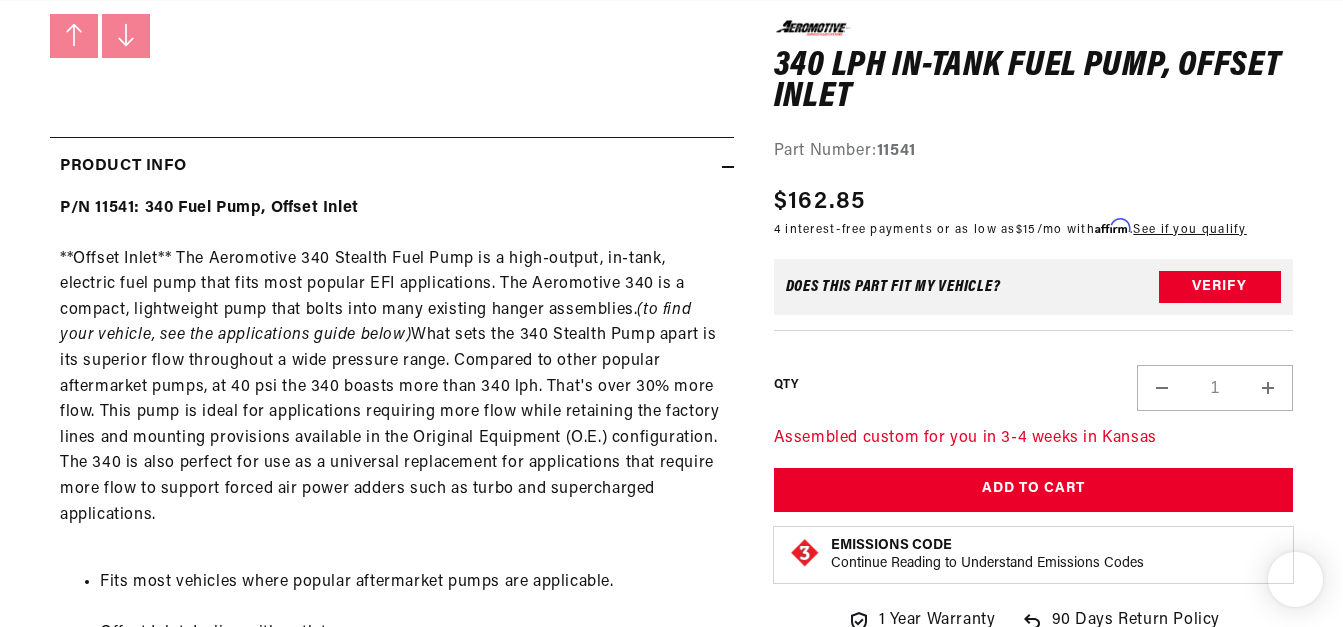 scroll, scrollTop: 900, scrollLeft: 0, axis: vertical 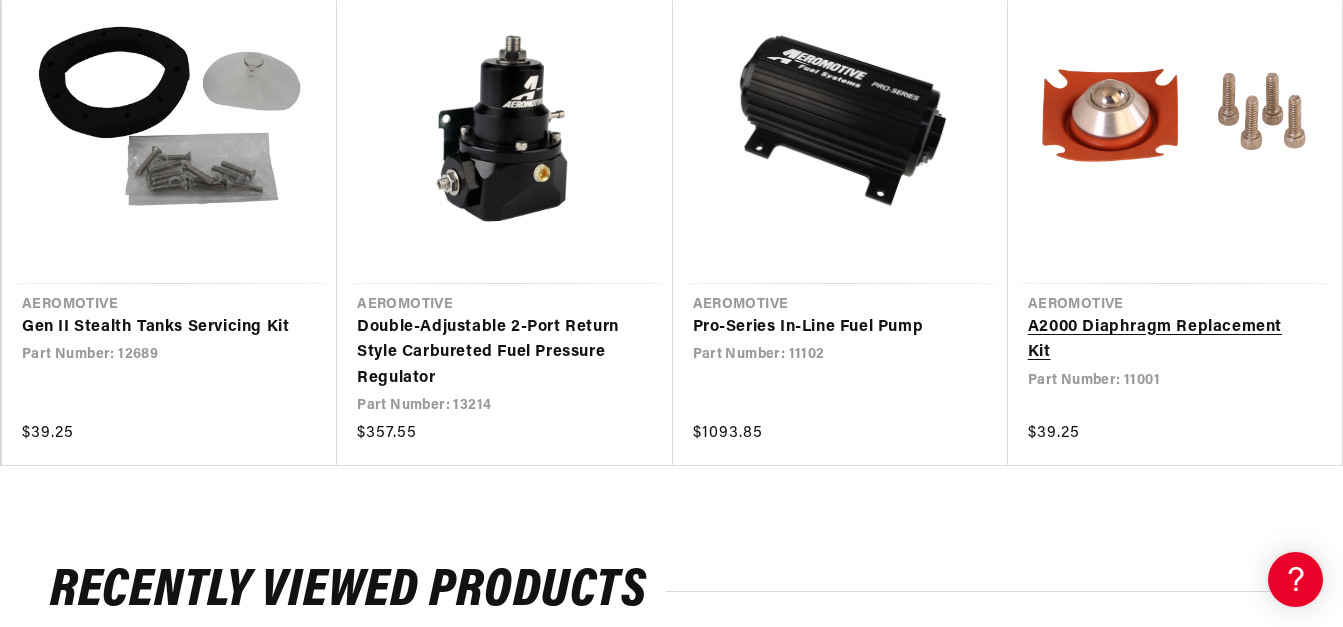 click on "A2000 Diaphragm Replacement Kit" at bounding box center [1165, 340] 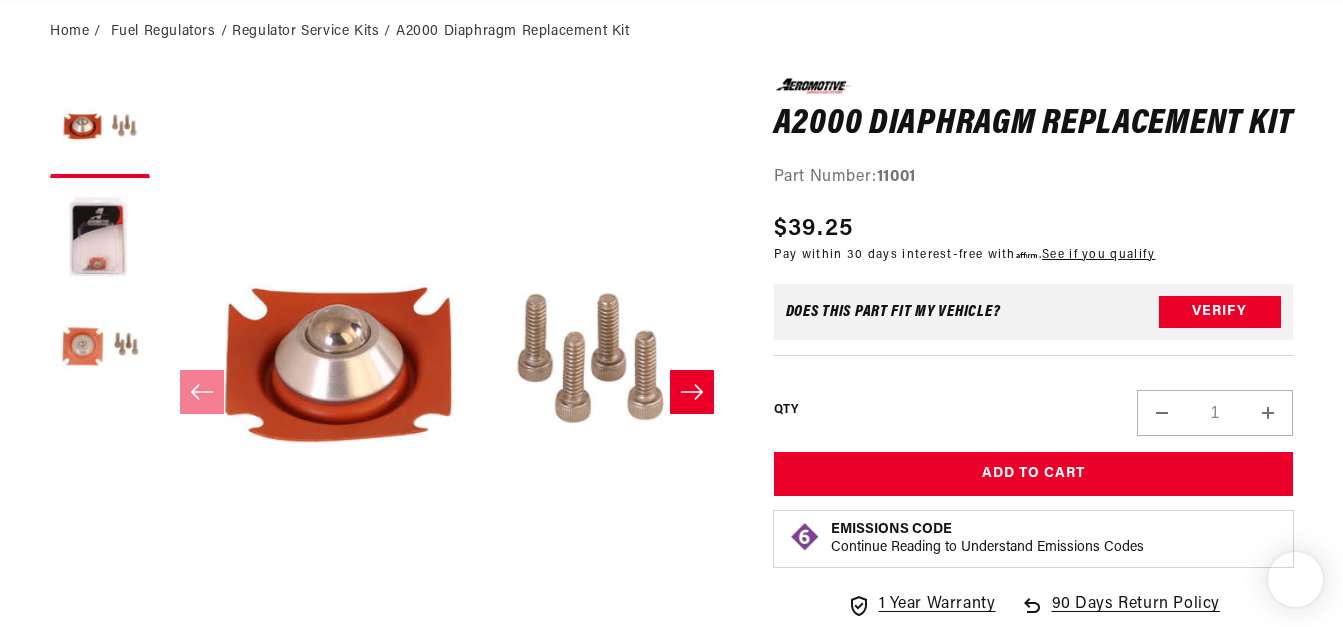 scroll, scrollTop: 300, scrollLeft: 0, axis: vertical 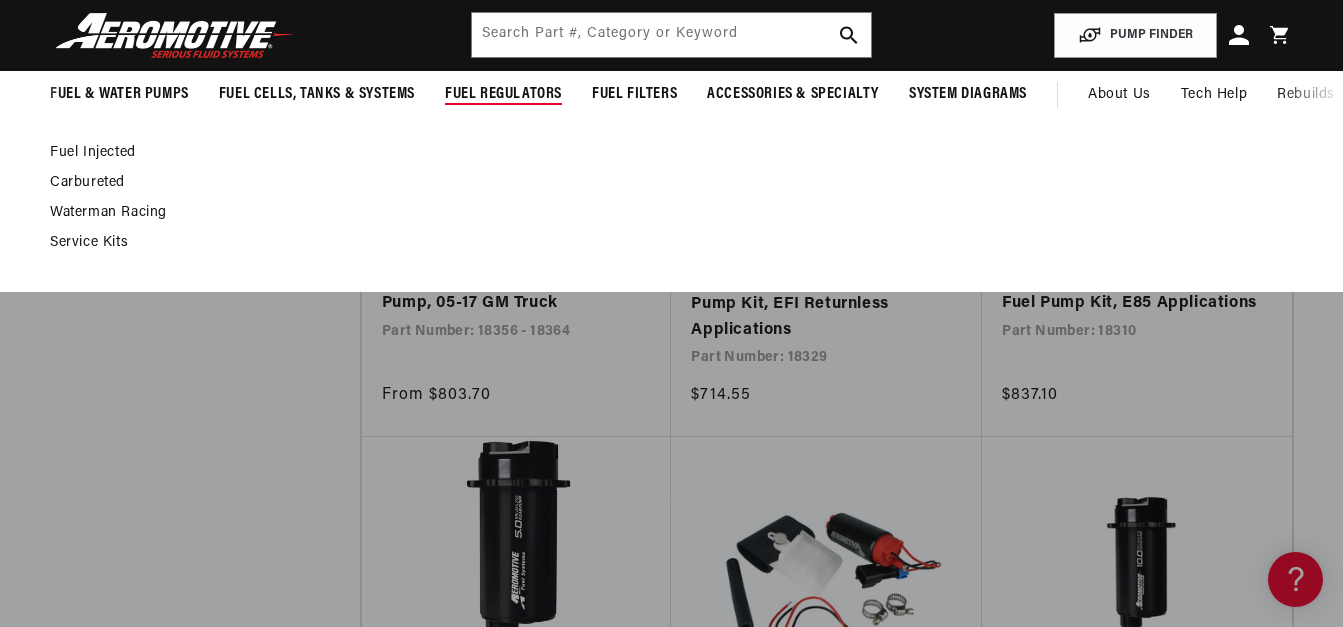 drag, startPoint x: 473, startPoint y: 105, endPoint x: 512, endPoint y: 79, distance: 46.872166 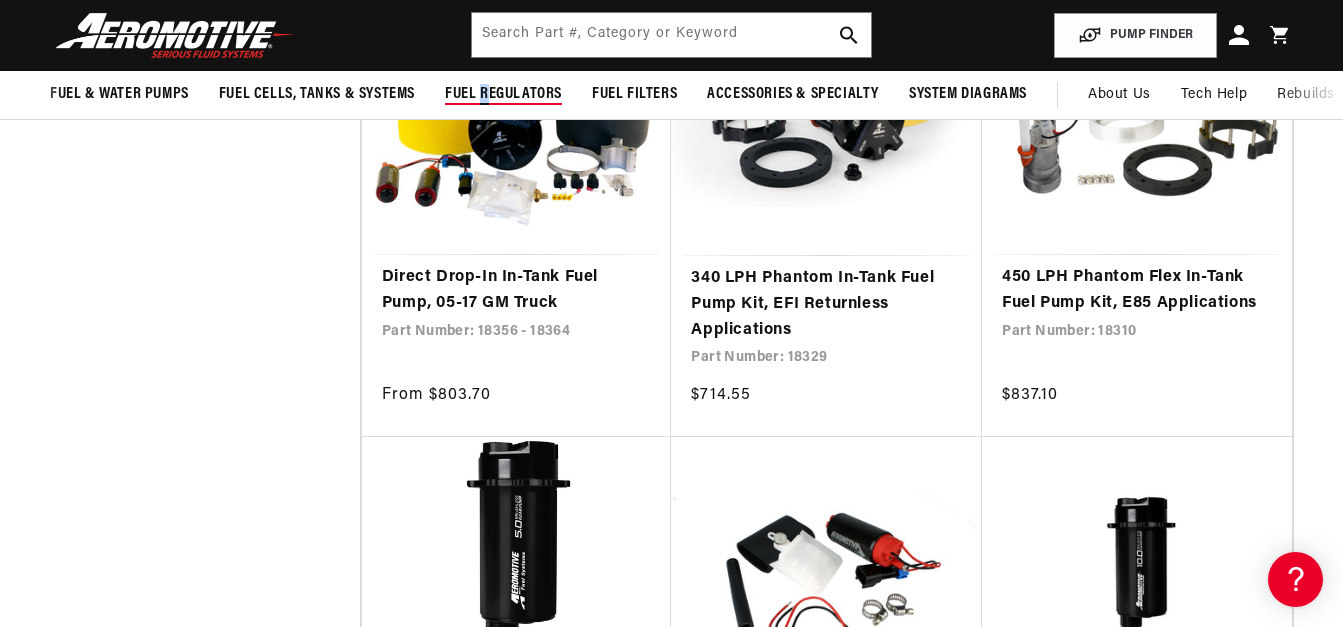 scroll, scrollTop: 0, scrollLeft: 791, axis: horizontal 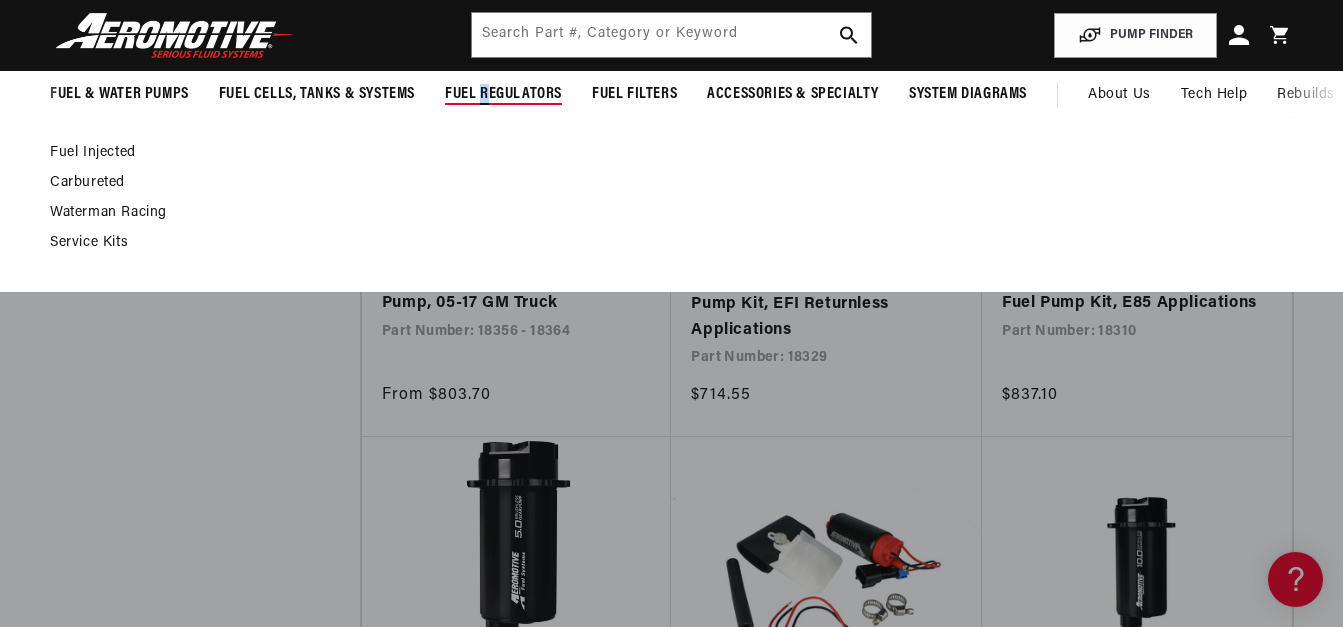 click on "Fuel Regulators" at bounding box center [503, 94] 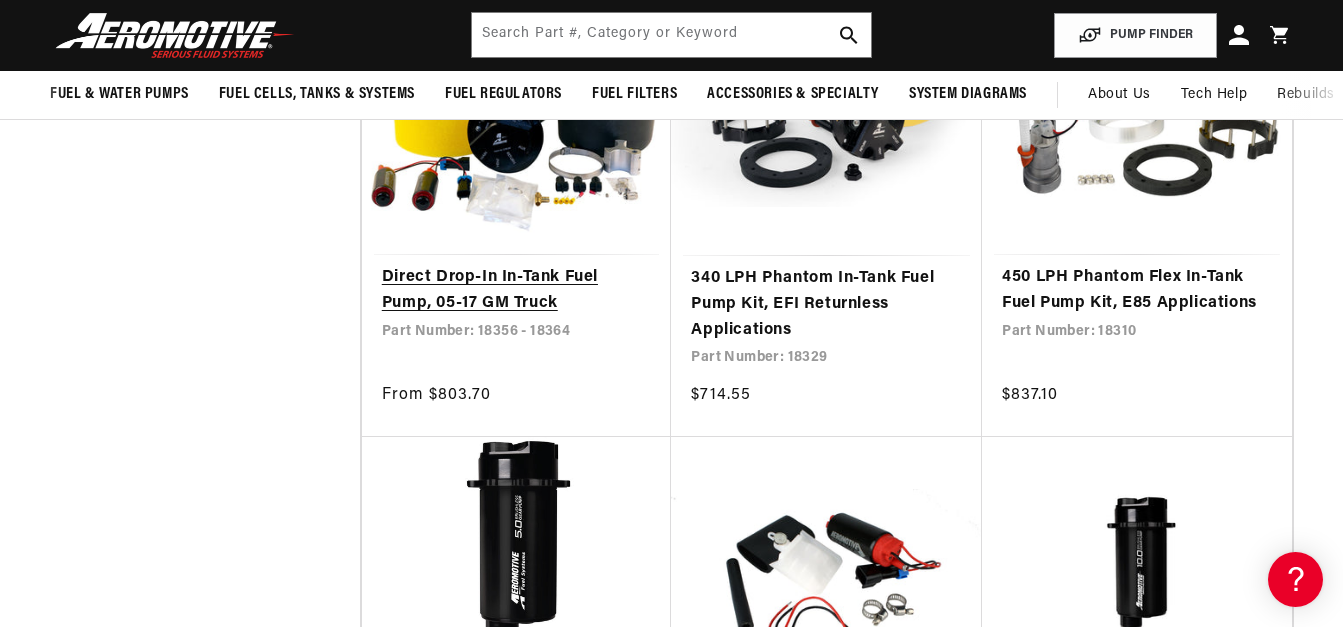 scroll, scrollTop: 0, scrollLeft: 0, axis: both 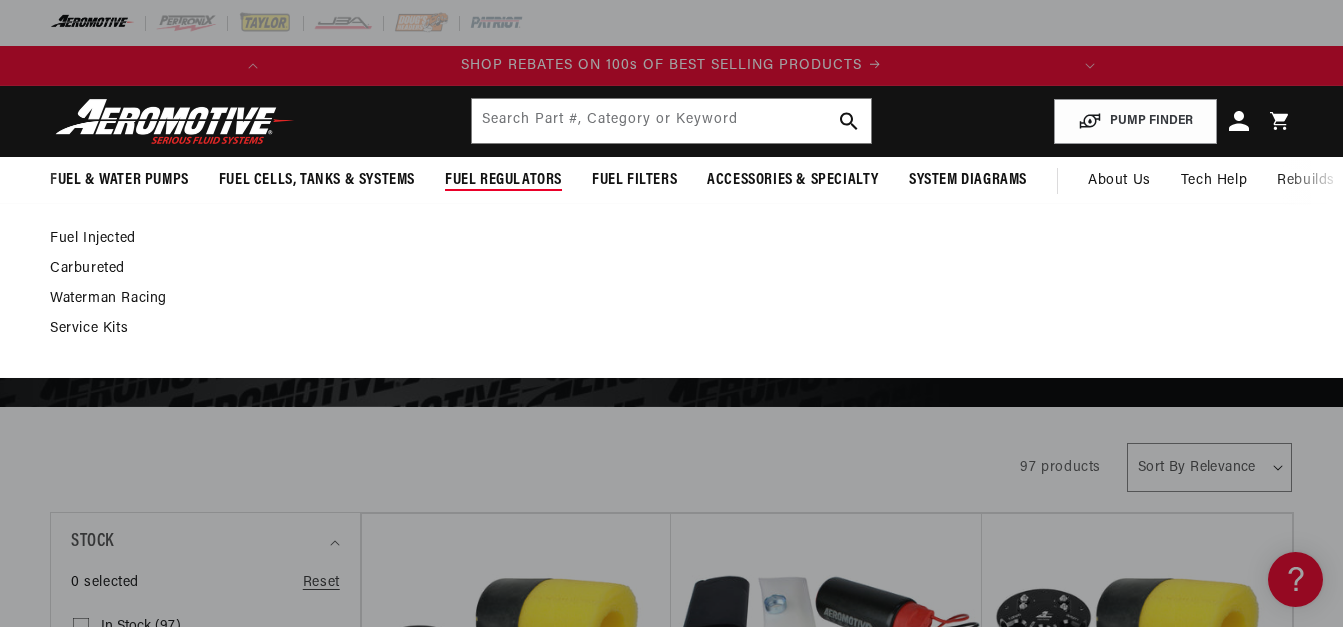 click on "Fuel Regulators" at bounding box center (503, 180) 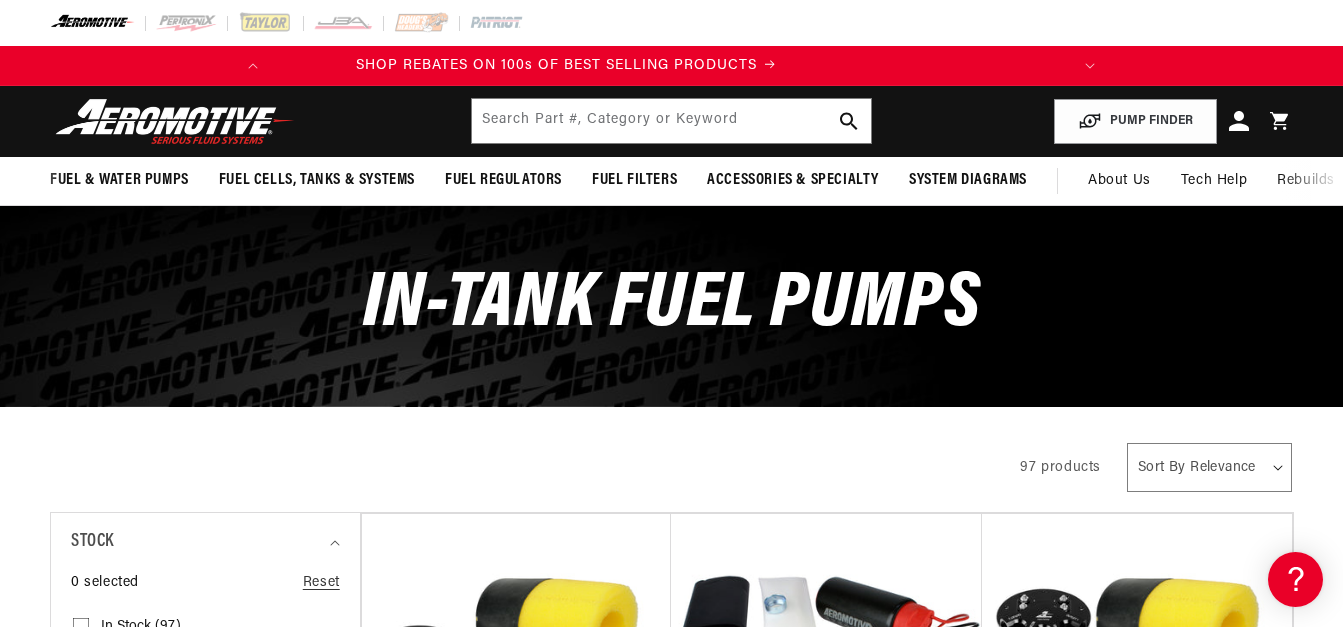 scroll, scrollTop: 0, scrollLeft: 0, axis: both 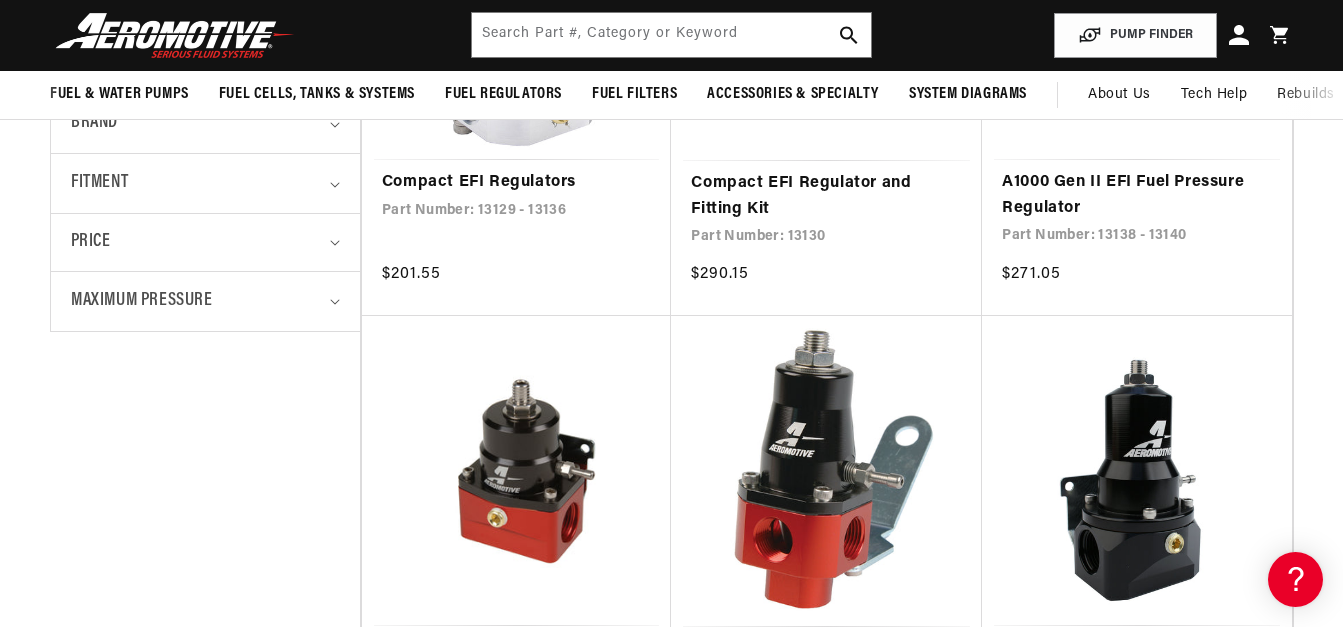 click on "Universal Return Style Fuel Pressure Regulator" at bounding box center [826, 662] 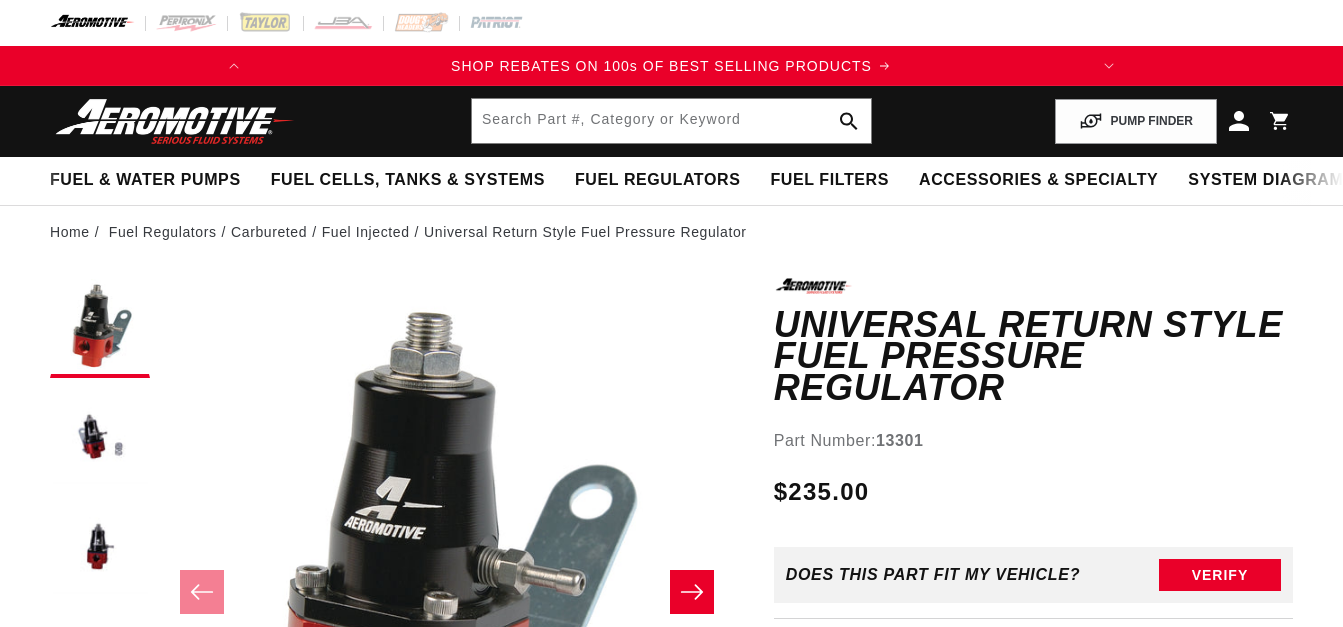 scroll, scrollTop: 0, scrollLeft: 0, axis: both 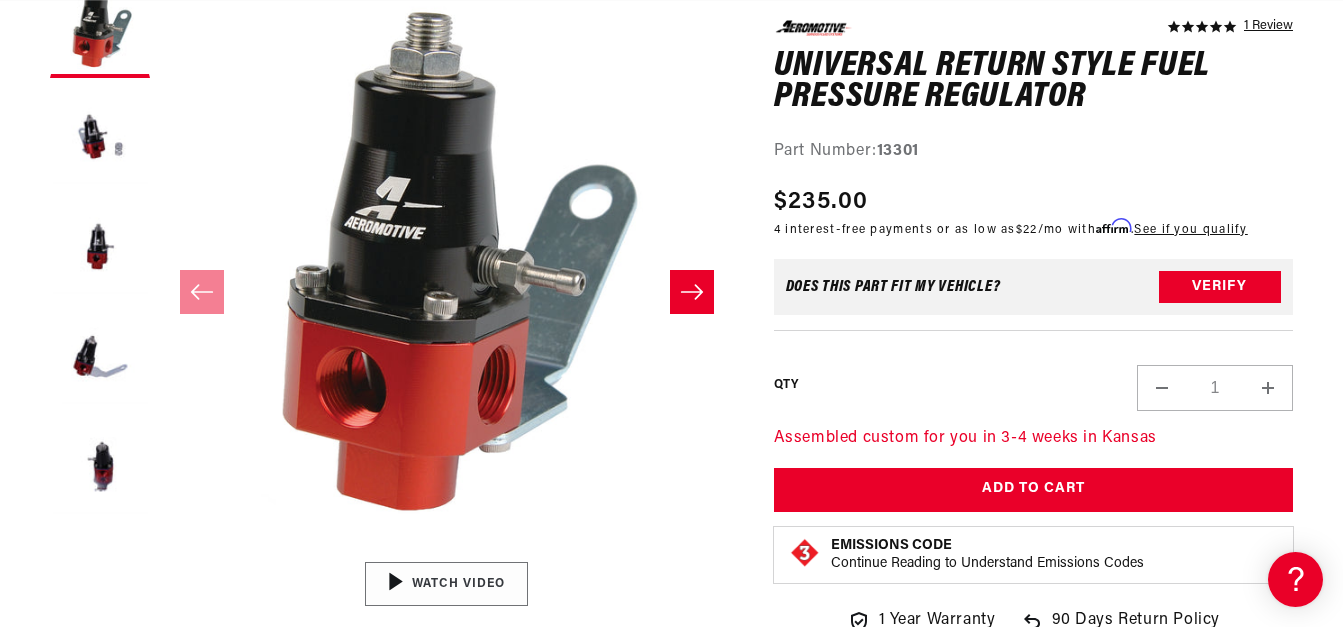 click at bounding box center [447, 584] 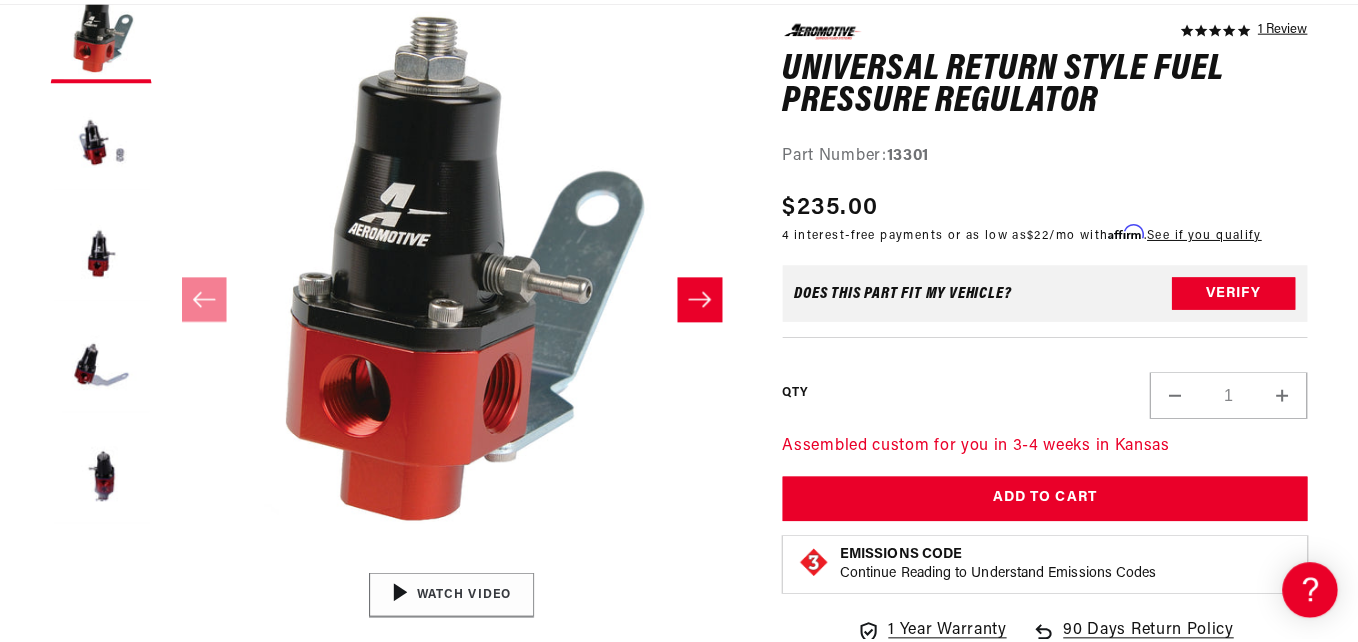 scroll, scrollTop: 0, scrollLeft: 0, axis: both 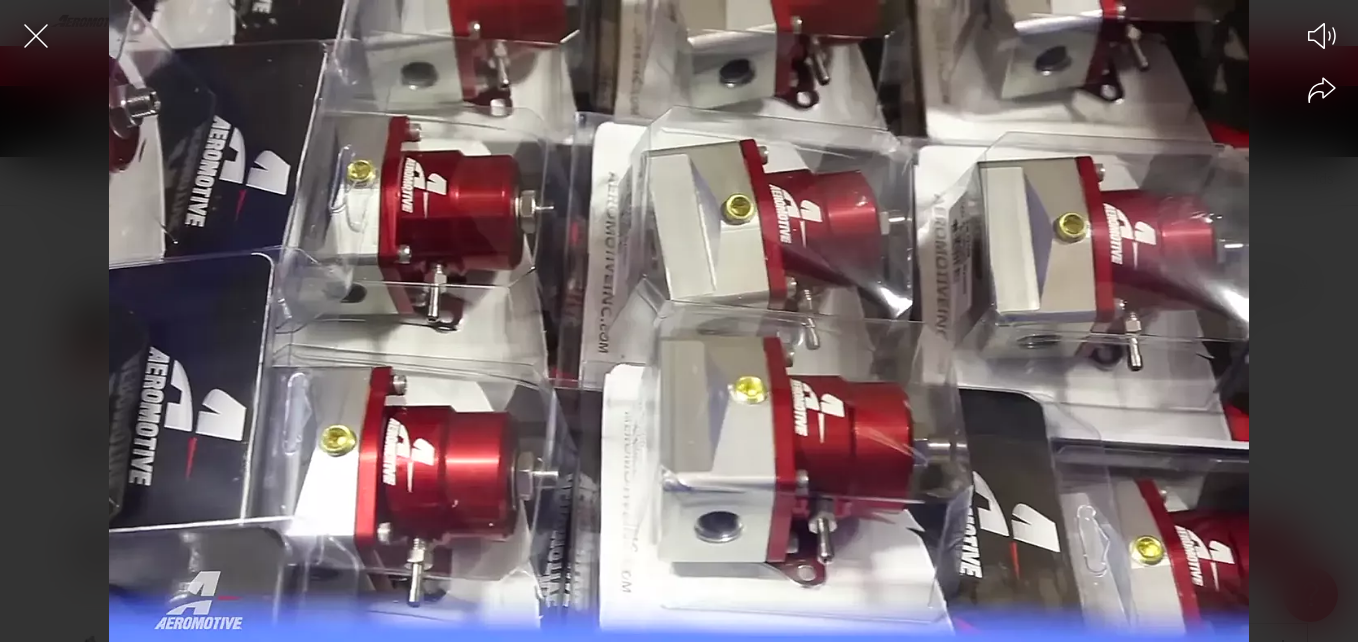 click 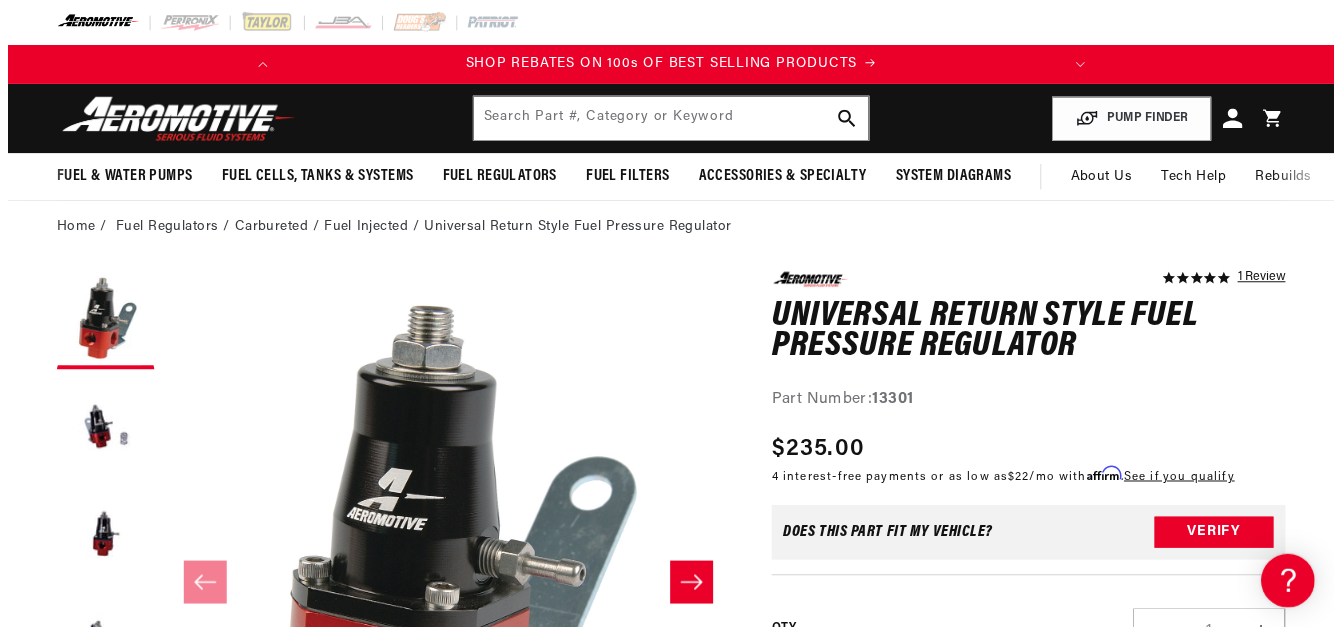 scroll, scrollTop: 300, scrollLeft: 0, axis: vertical 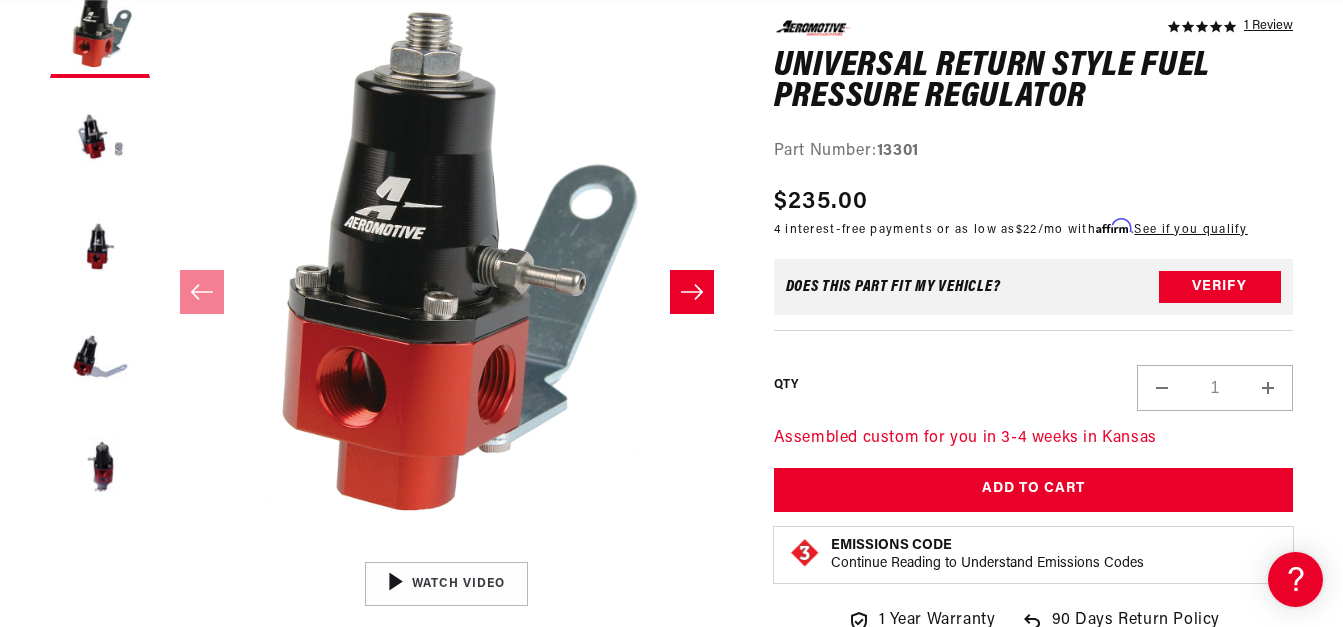 click 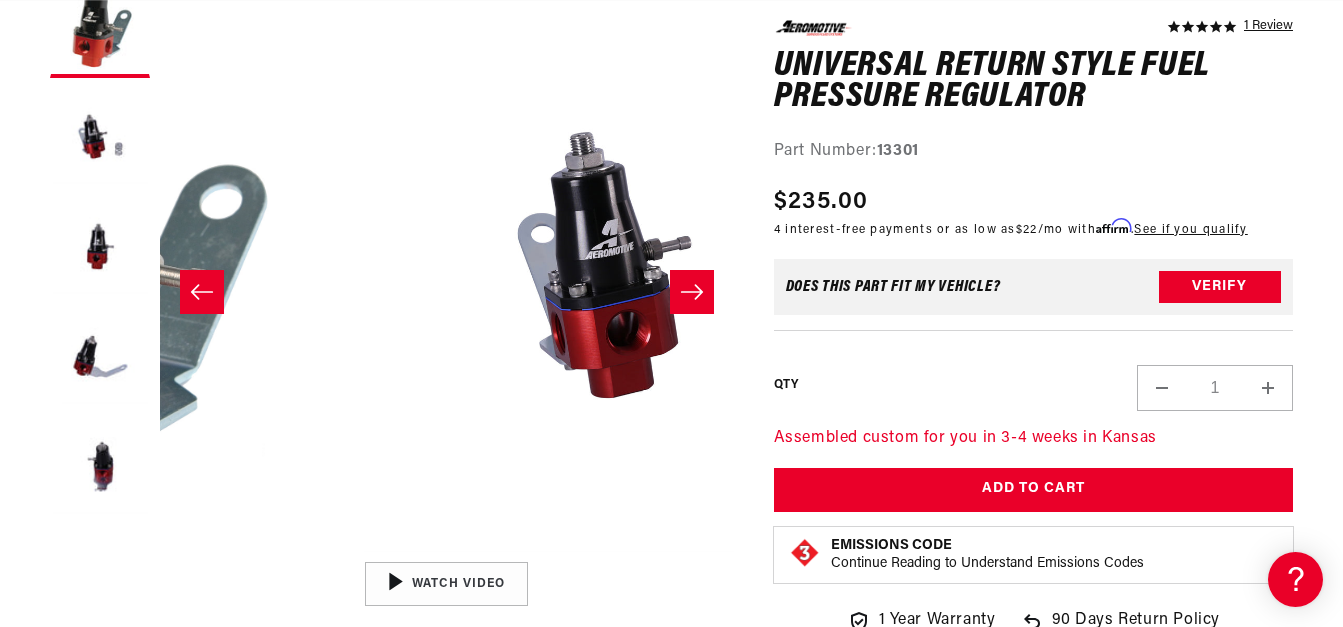 scroll, scrollTop: 0, scrollLeft: 574, axis: horizontal 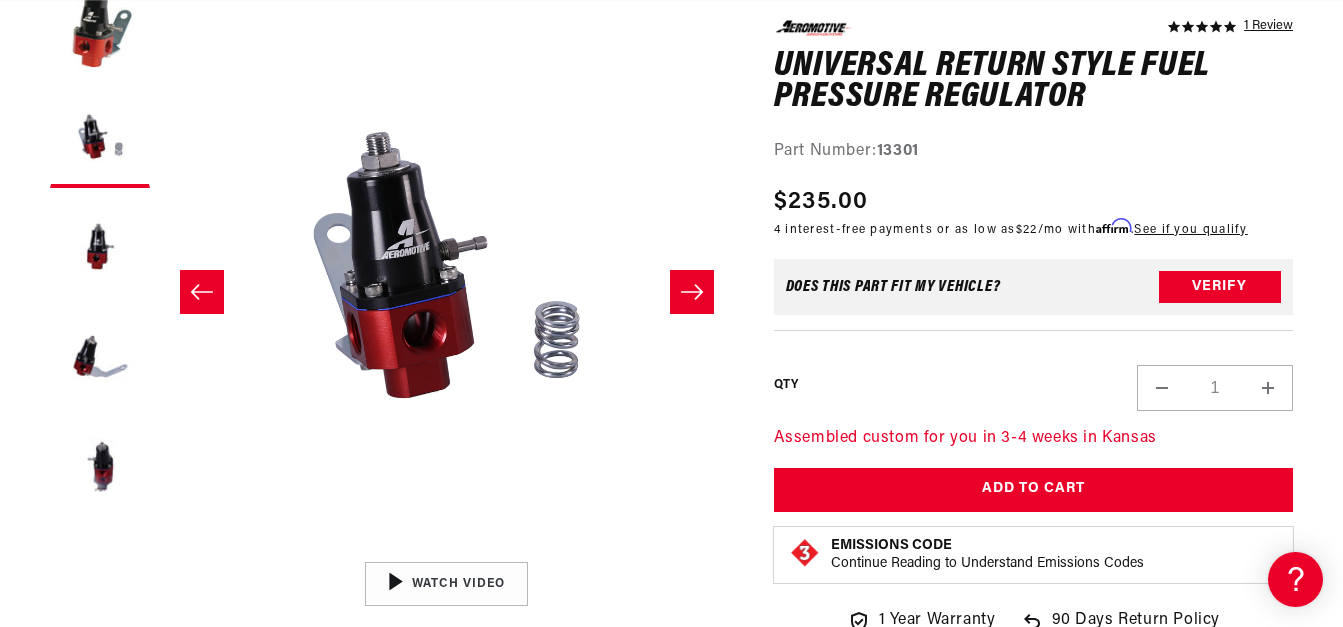 click 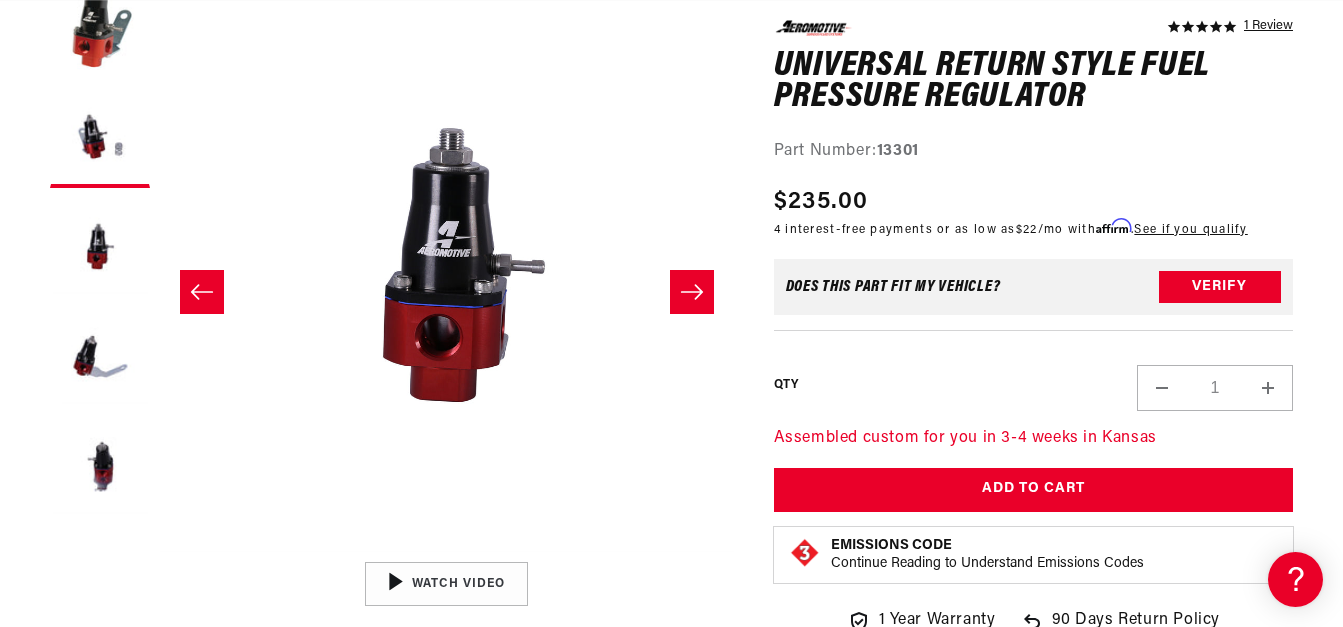 scroll, scrollTop: 0, scrollLeft: 1147, axis: horizontal 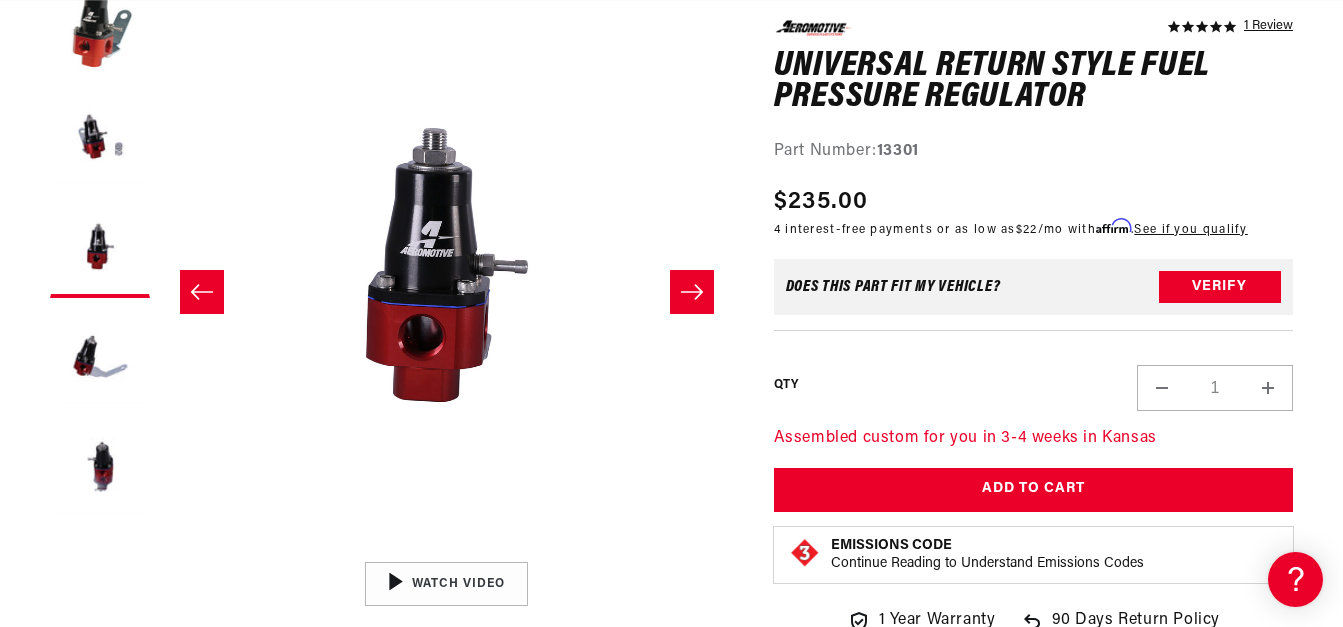 click 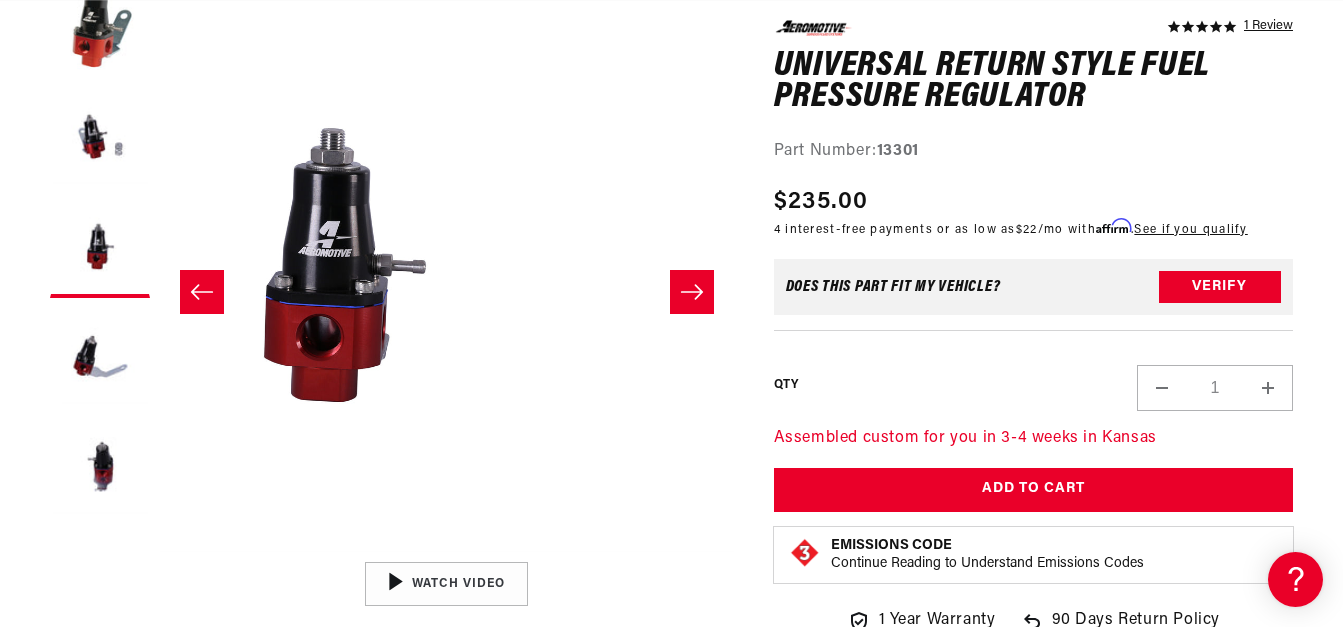 scroll, scrollTop: 0, scrollLeft: 1516, axis: horizontal 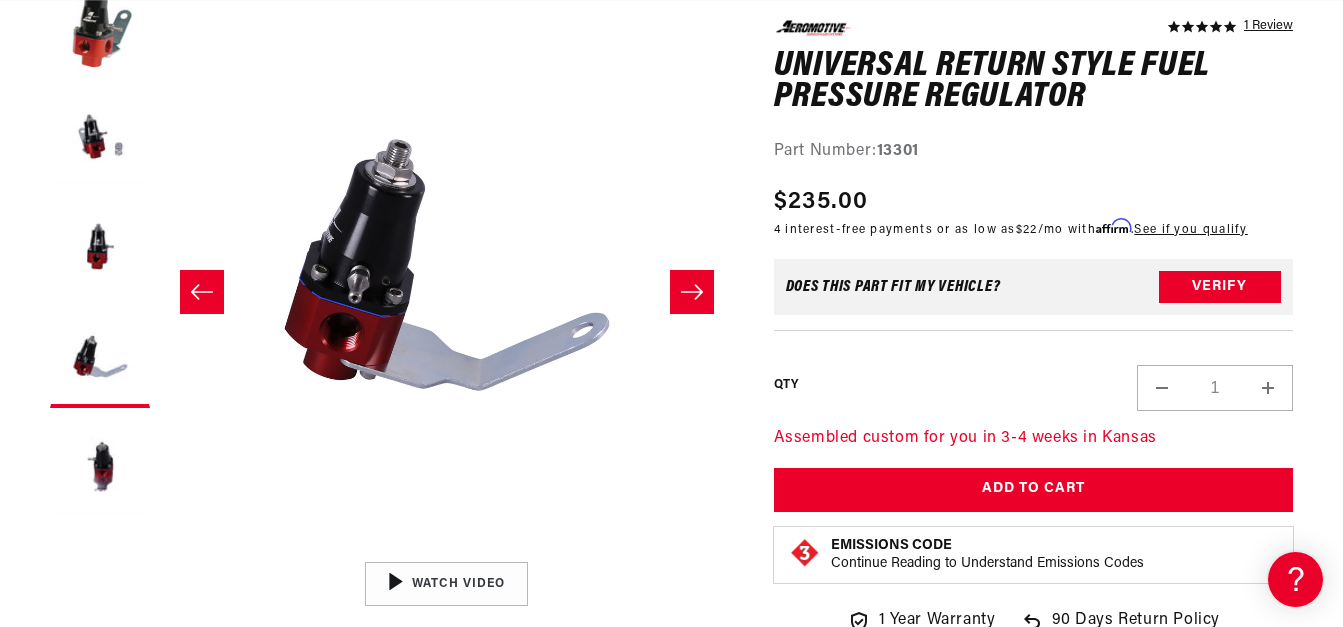 click 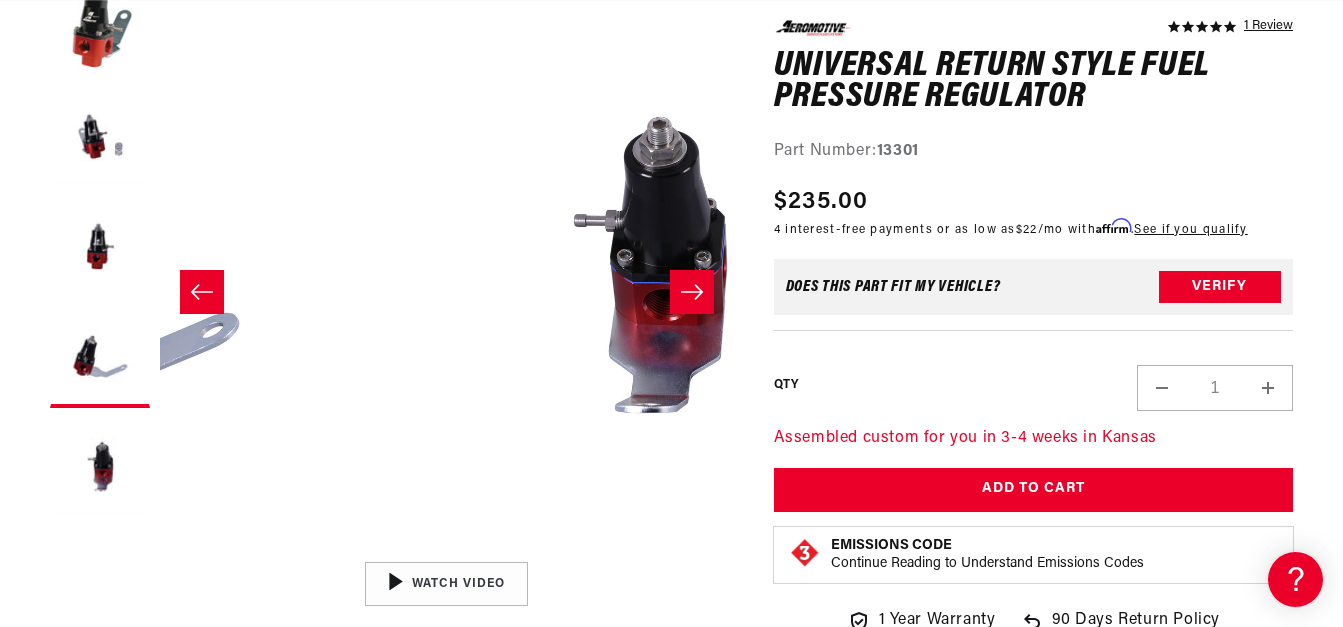 scroll, scrollTop: 0, scrollLeft: 2295, axis: horizontal 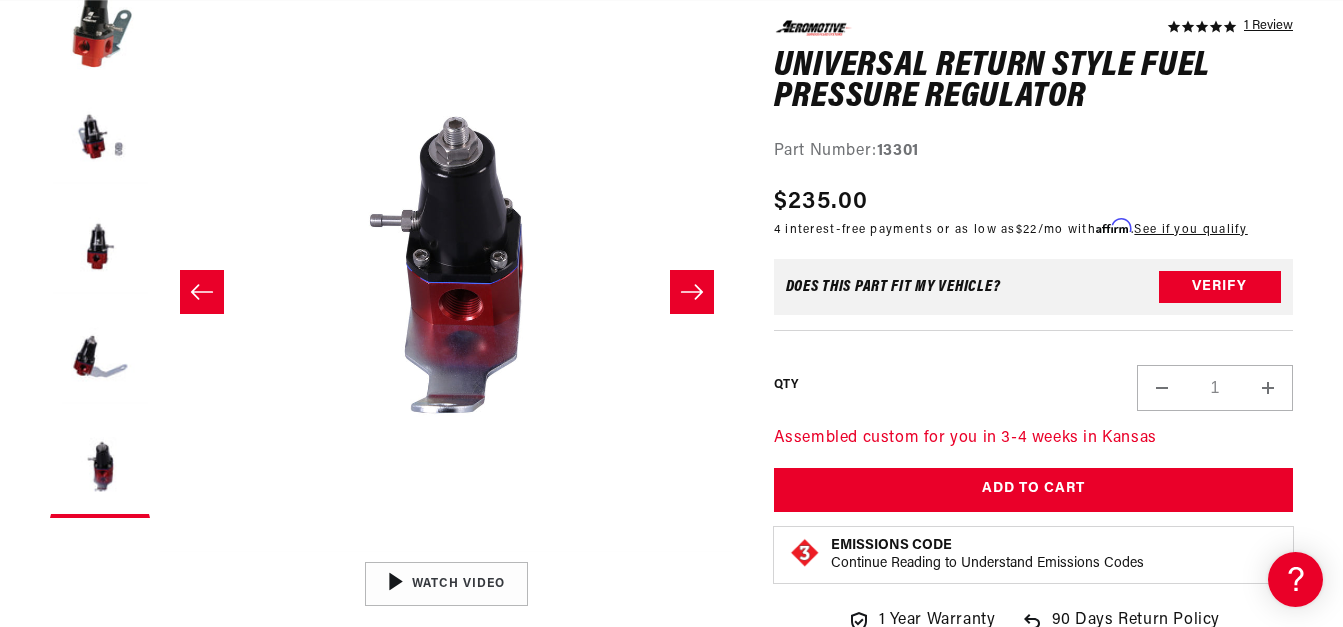 click 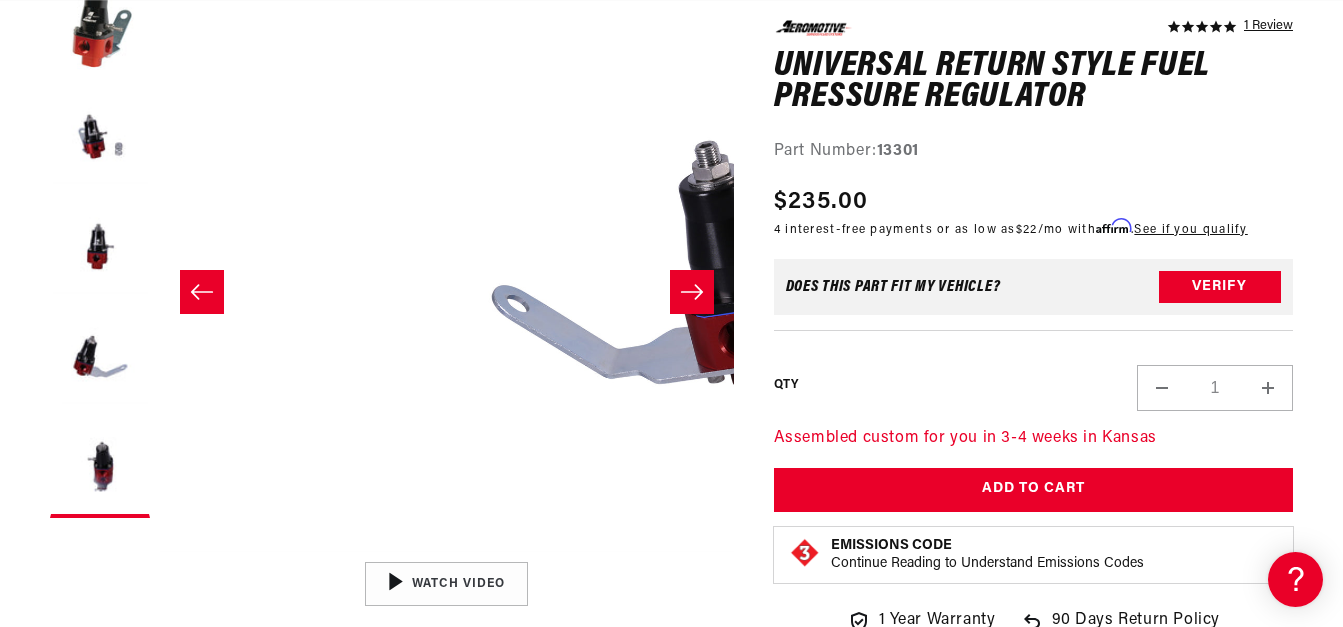 scroll, scrollTop: 0, scrollLeft: 2868, axis: horizontal 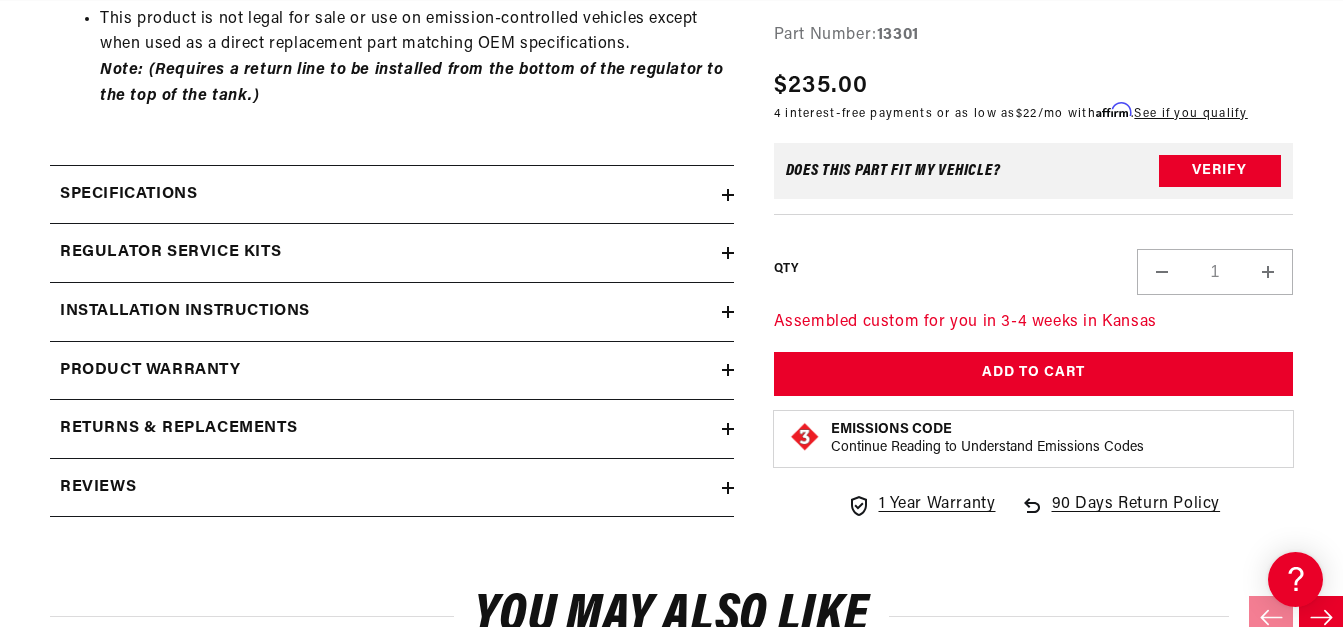 click on "Specifications" at bounding box center [392, 195] 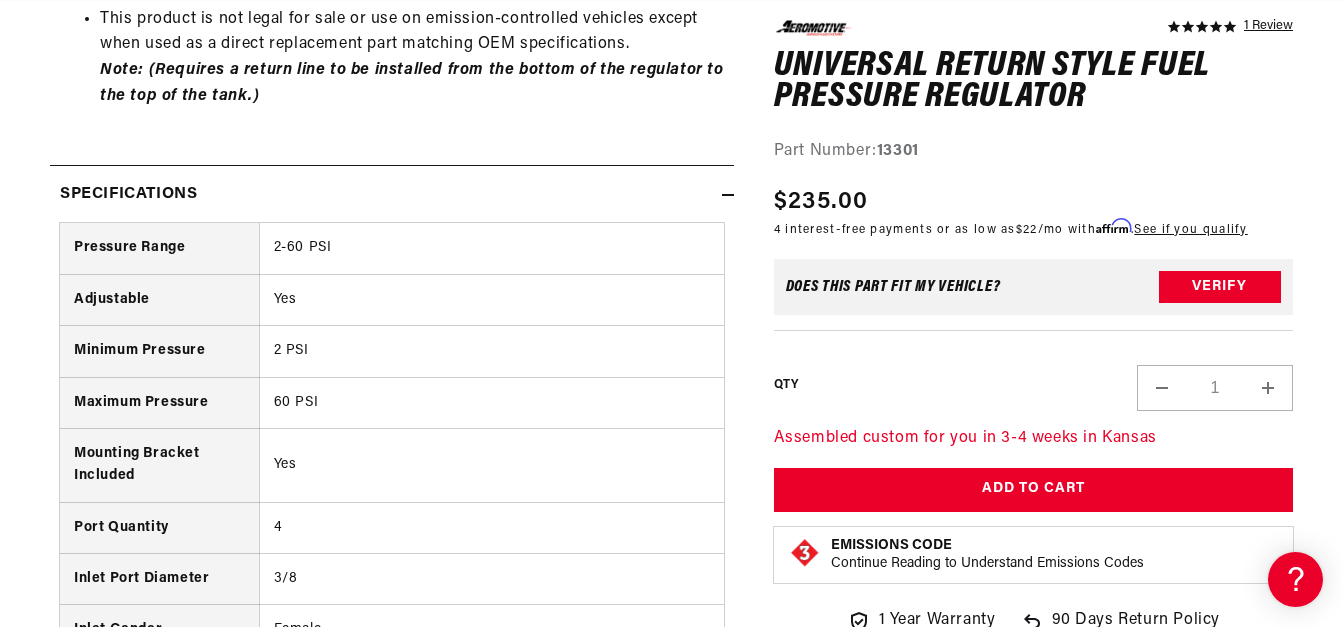 scroll, scrollTop: 0, scrollLeft: 0, axis: both 